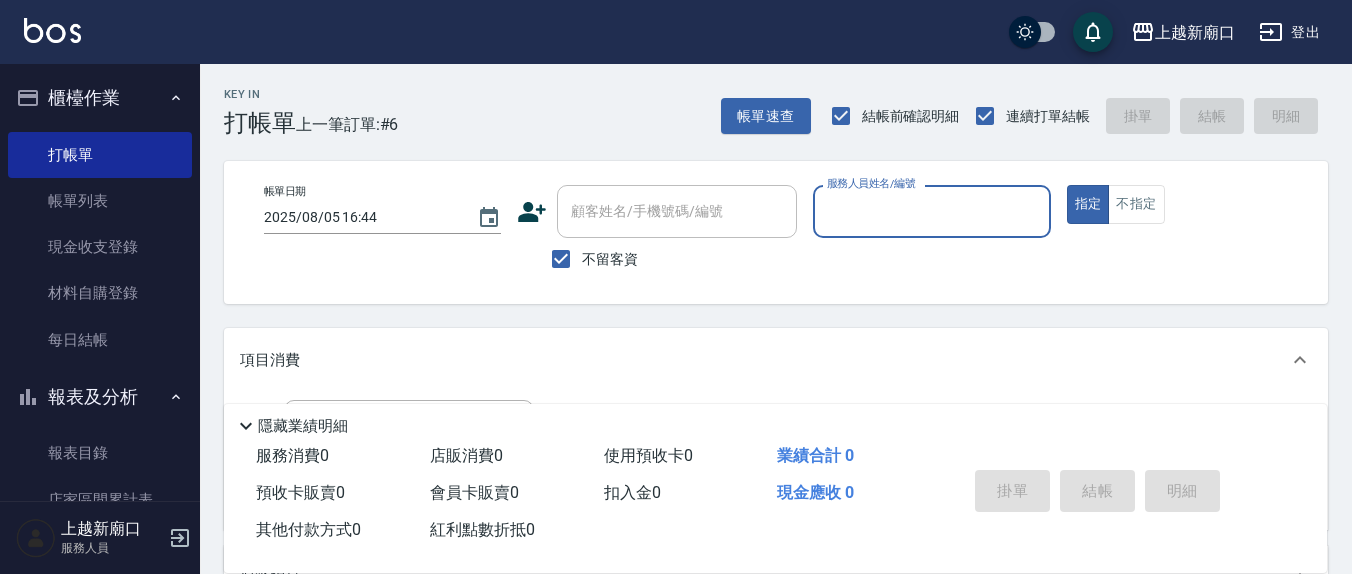 scroll, scrollTop: 0, scrollLeft: 0, axis: both 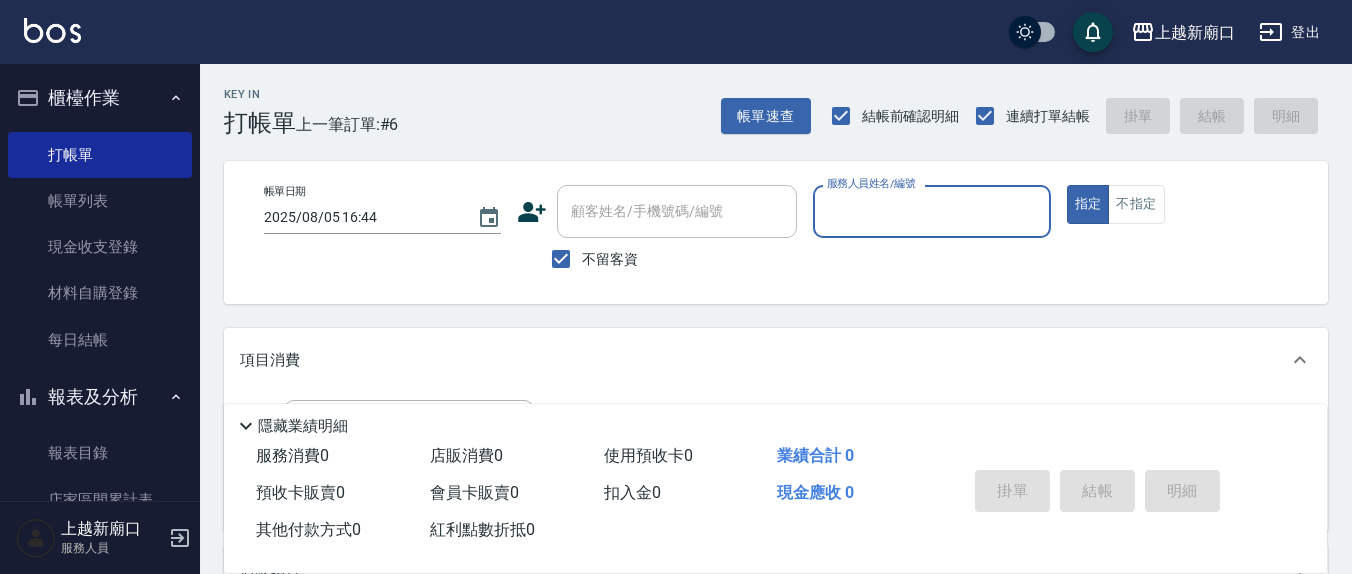 click on "服務人員姓名/編號" at bounding box center [931, 211] 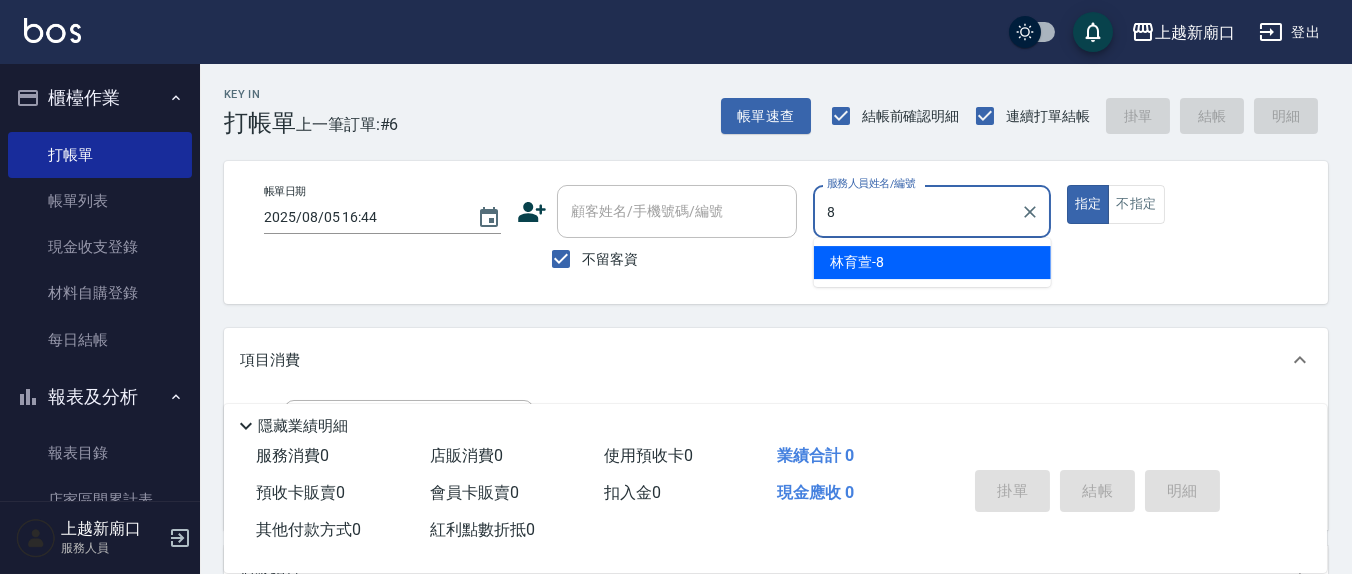 type on "8" 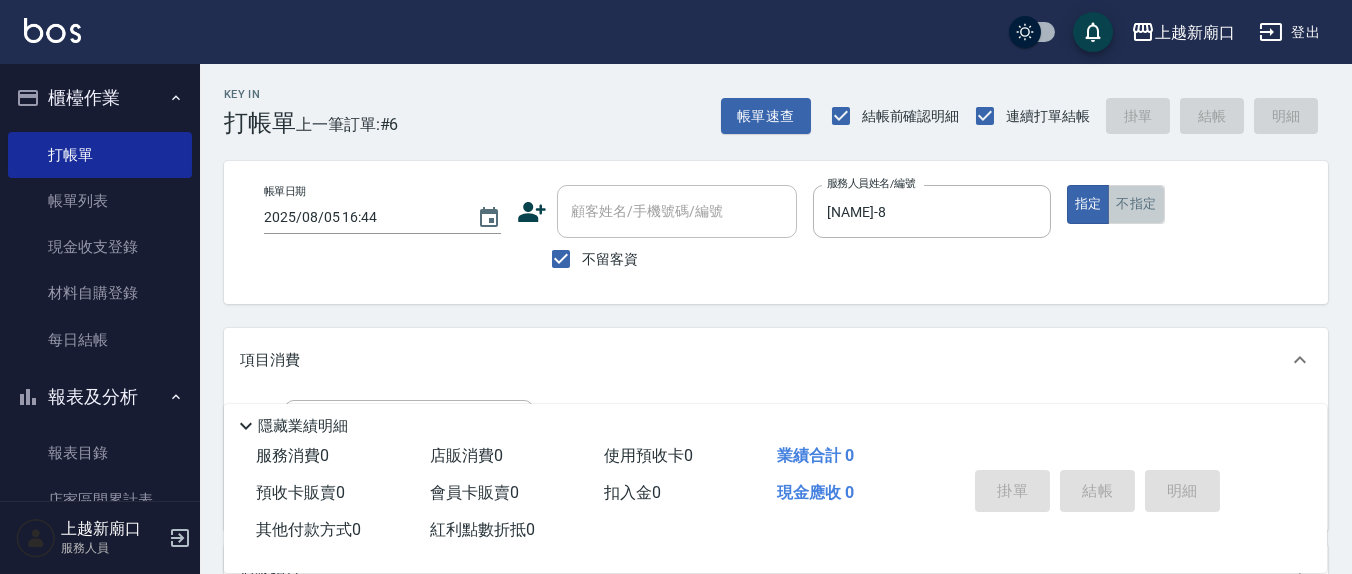 click on "不指定" at bounding box center [1136, 204] 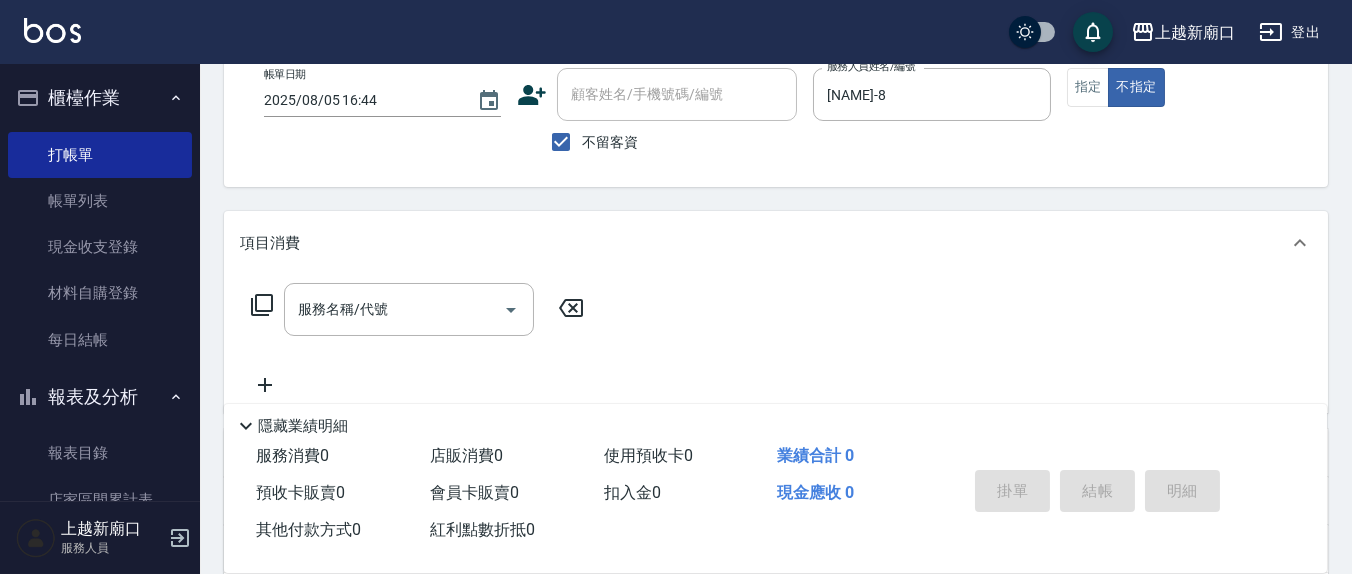 scroll, scrollTop: 208, scrollLeft: 0, axis: vertical 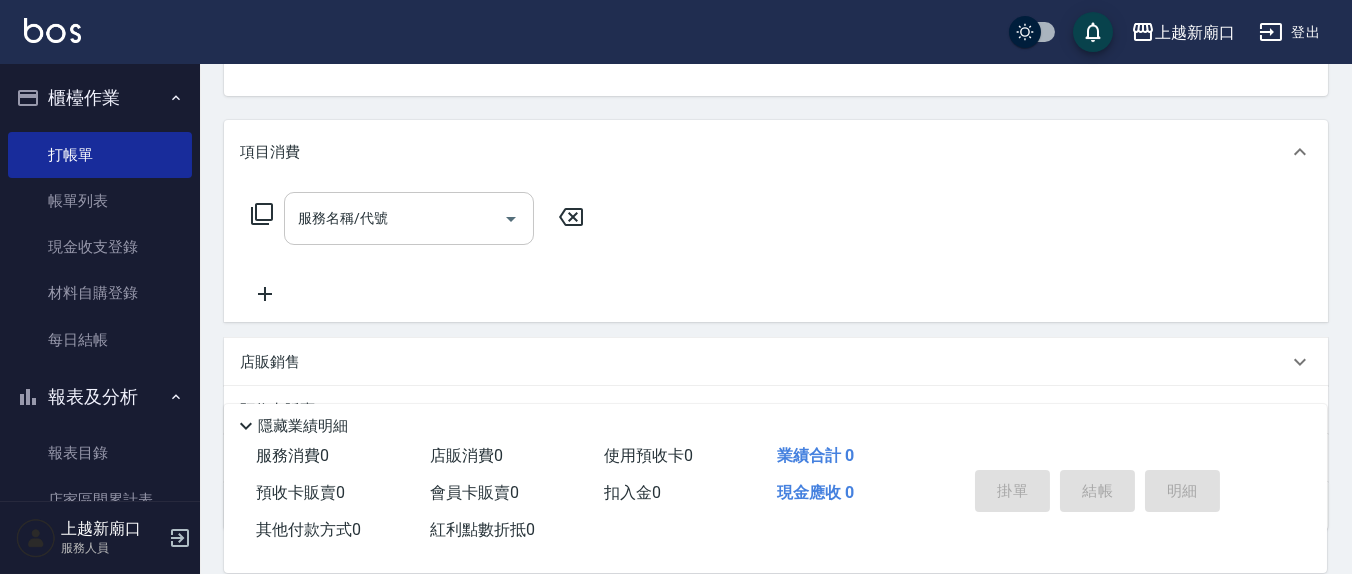 click on "服務名稱/代號" at bounding box center [394, 218] 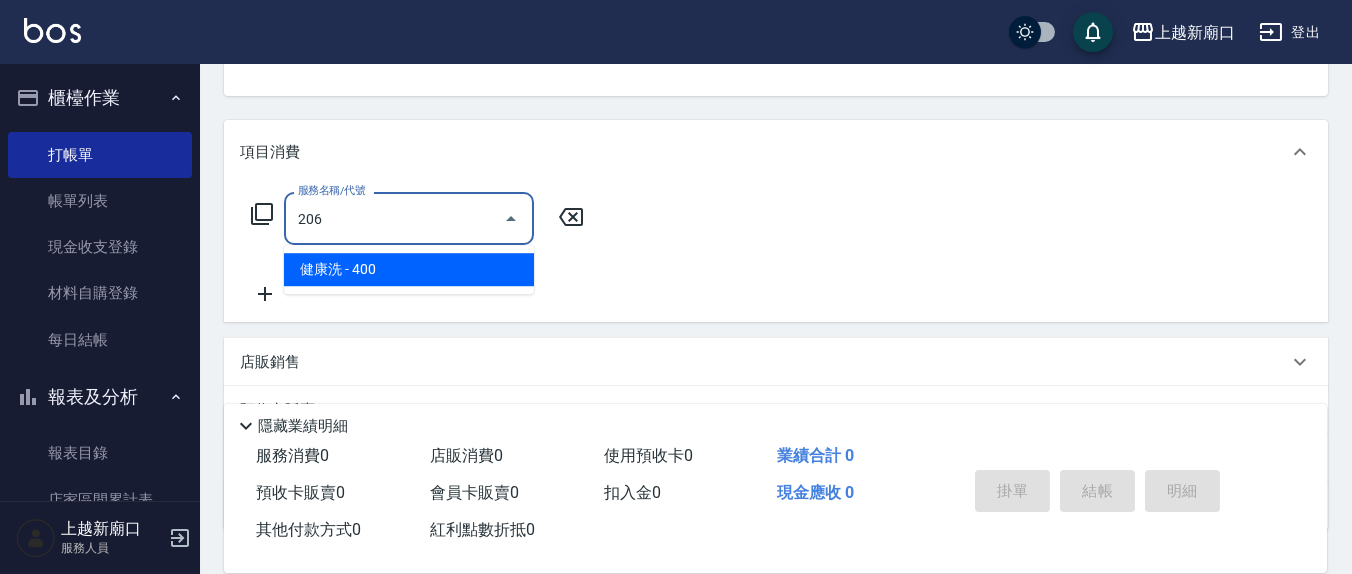 type on "健康洗(206)" 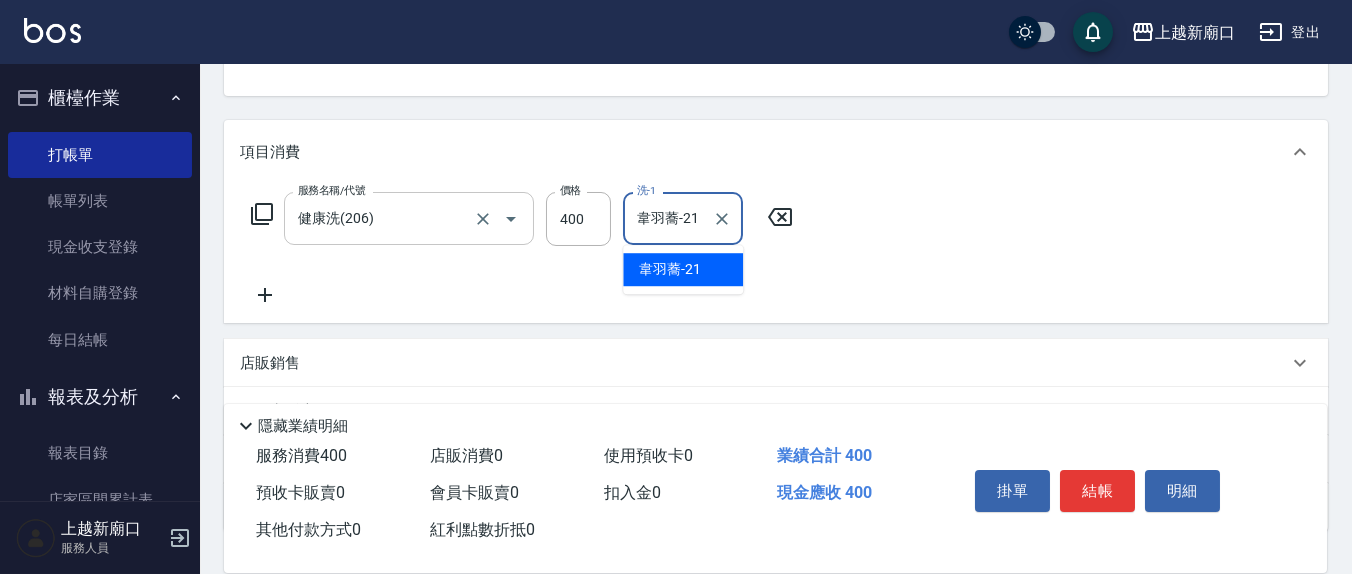 type on "韋羽蕎-21" 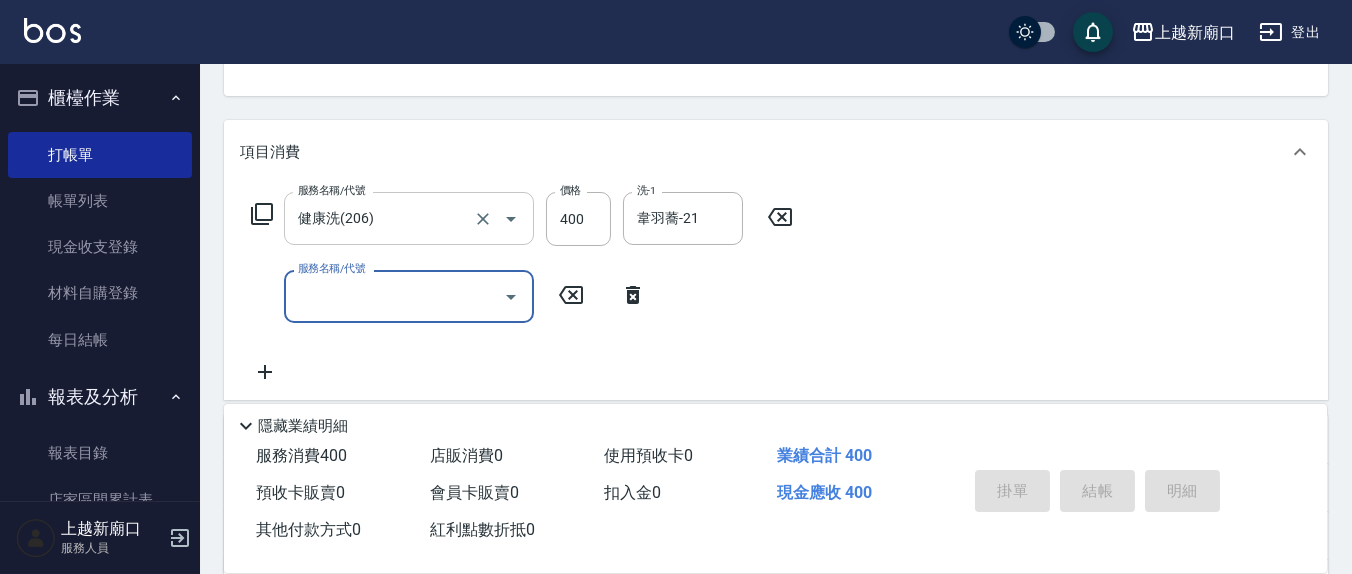 type on "2025/08/05 19:18" 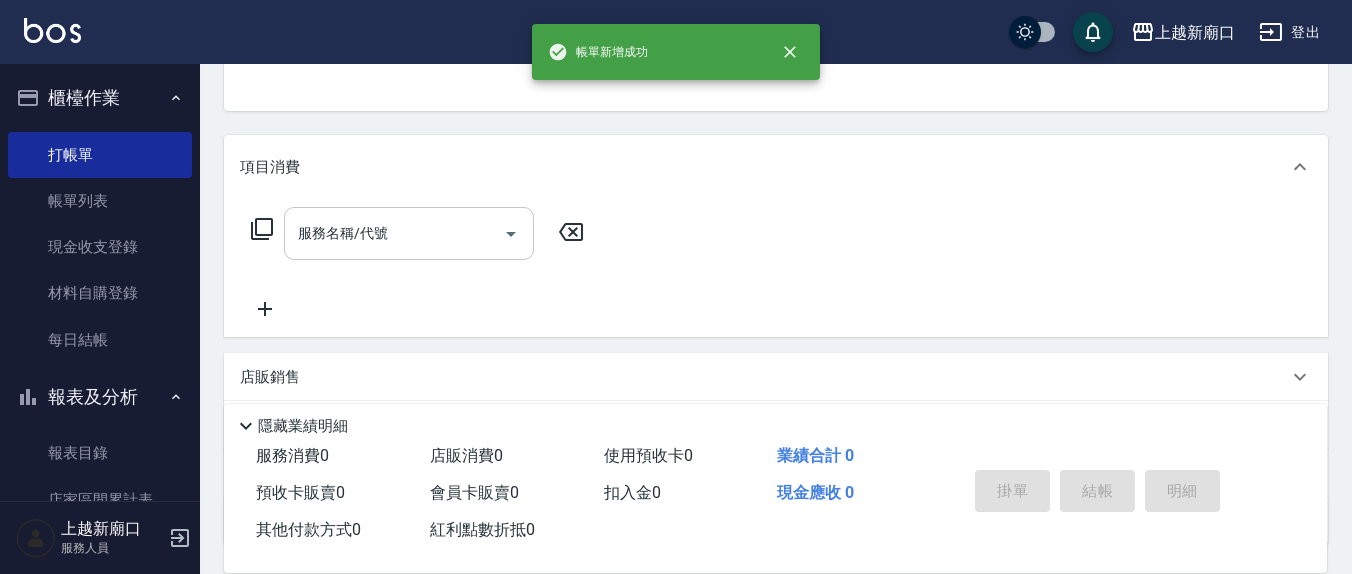 scroll, scrollTop: 0, scrollLeft: 0, axis: both 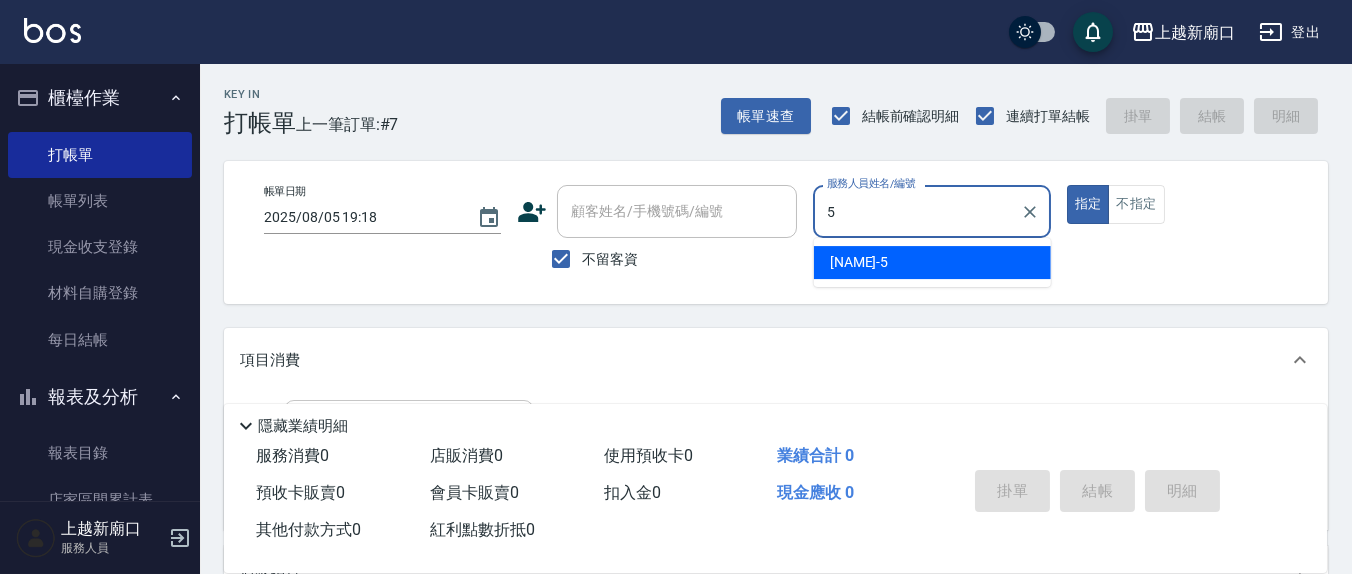type on "[NAME]-5" 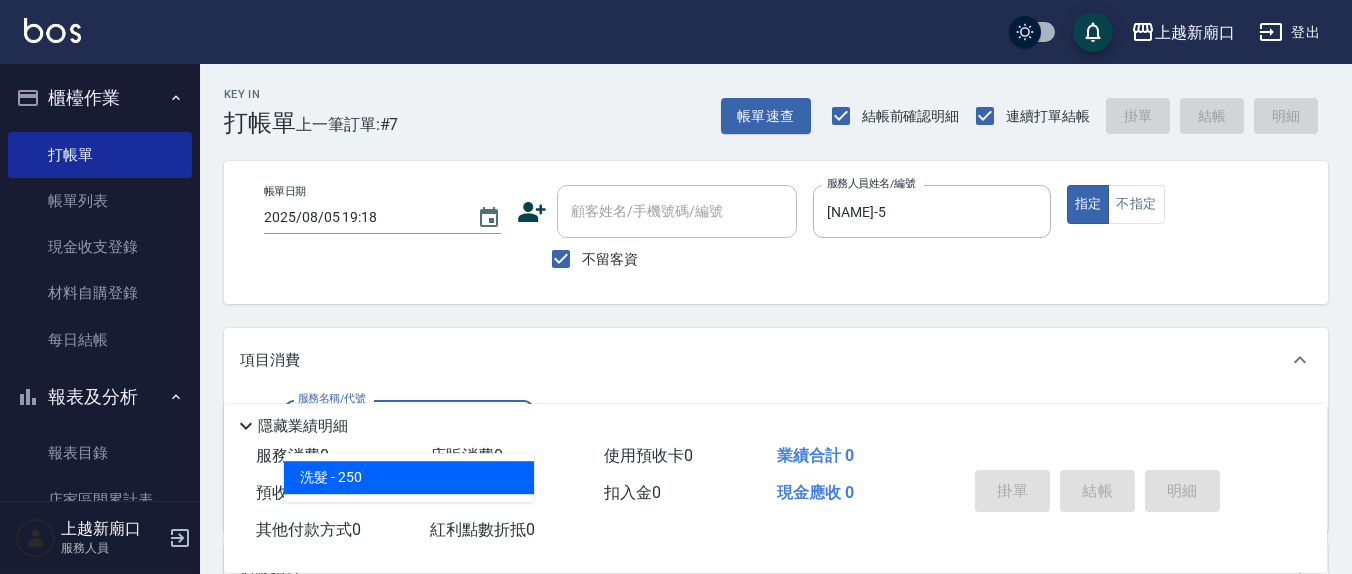 type on "洗髮(201)" 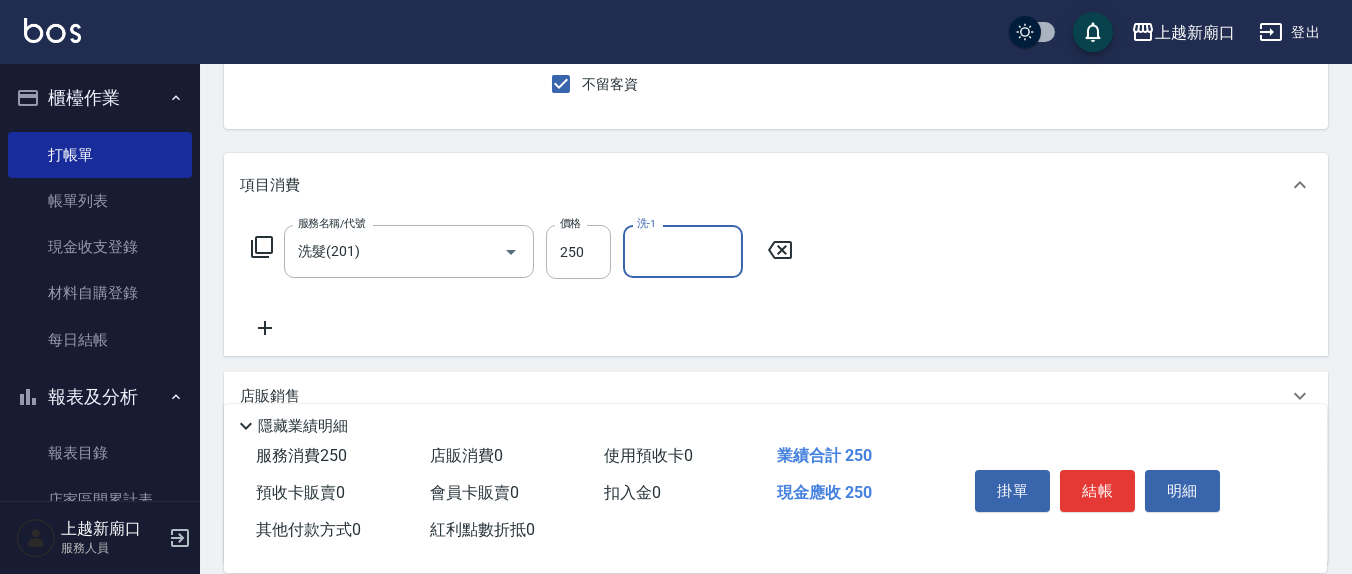 scroll, scrollTop: 208, scrollLeft: 0, axis: vertical 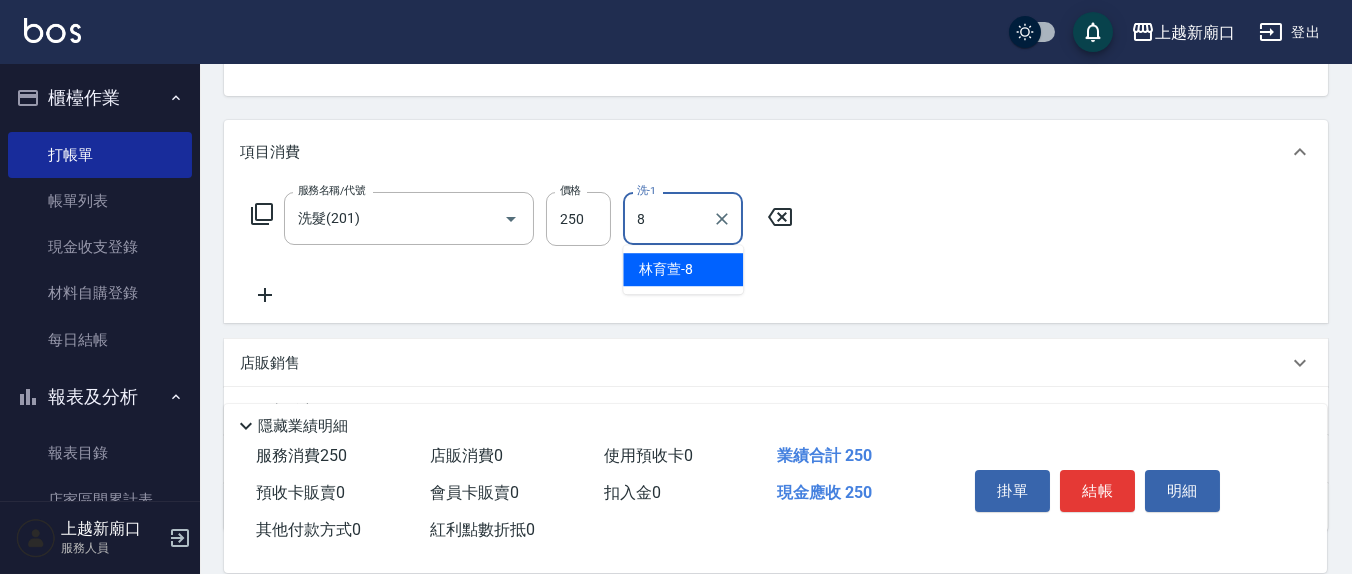 type on "[NAME]-8" 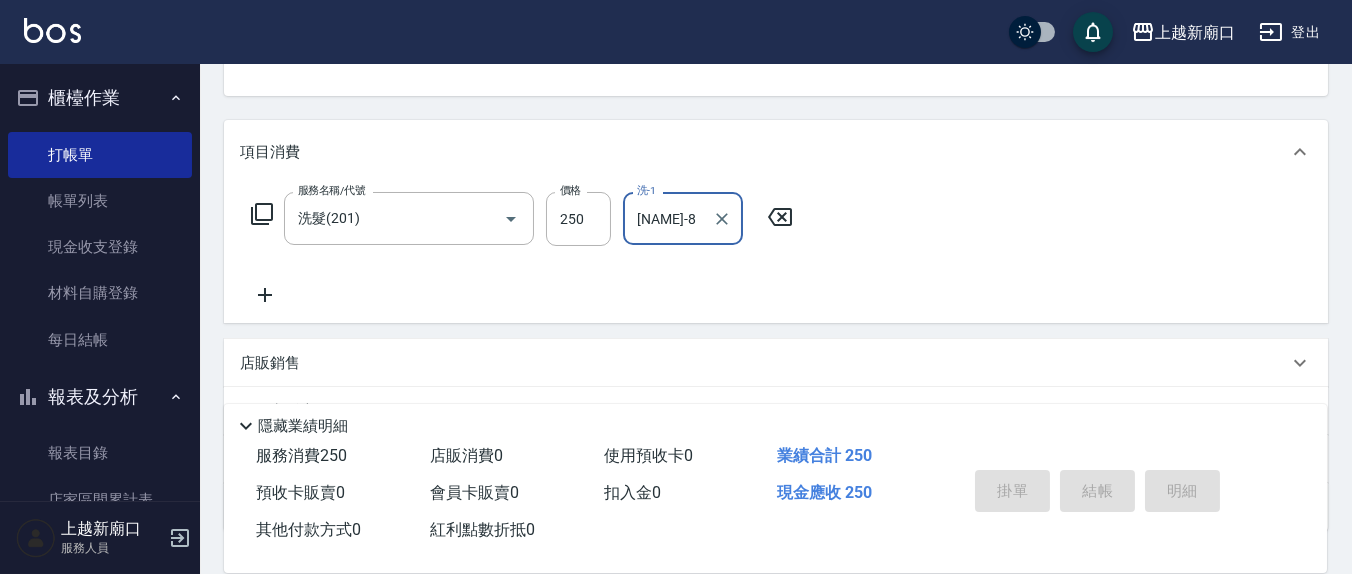 type 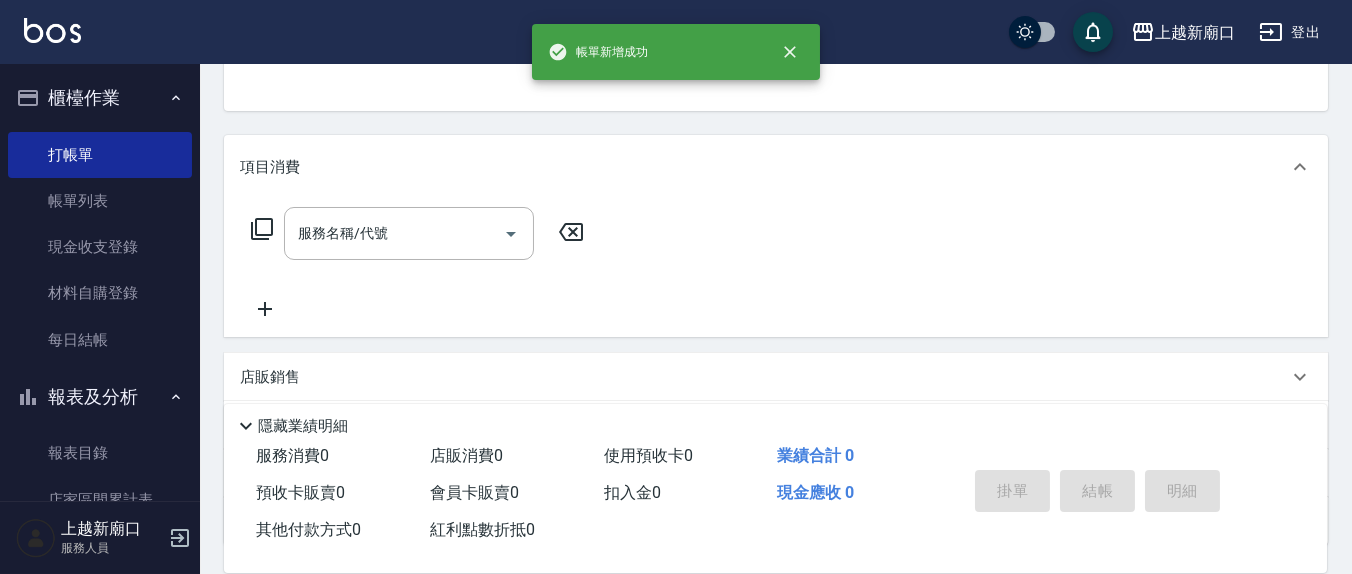 click on "指定" at bounding box center [1088, 11] 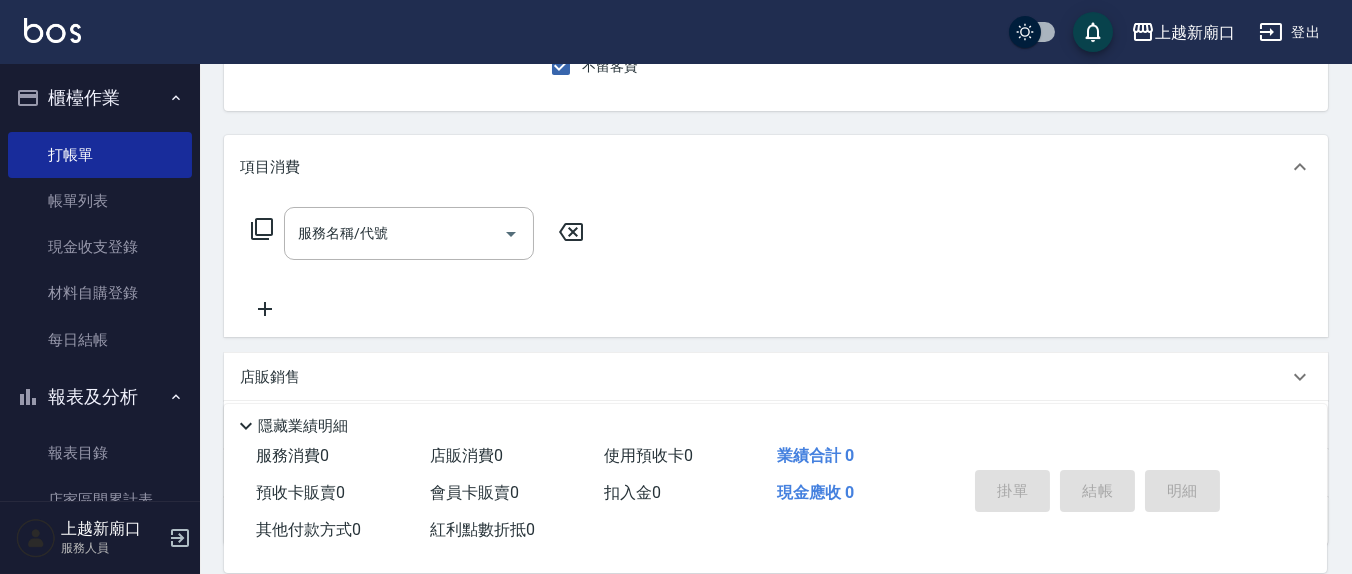 scroll, scrollTop: 185, scrollLeft: 0, axis: vertical 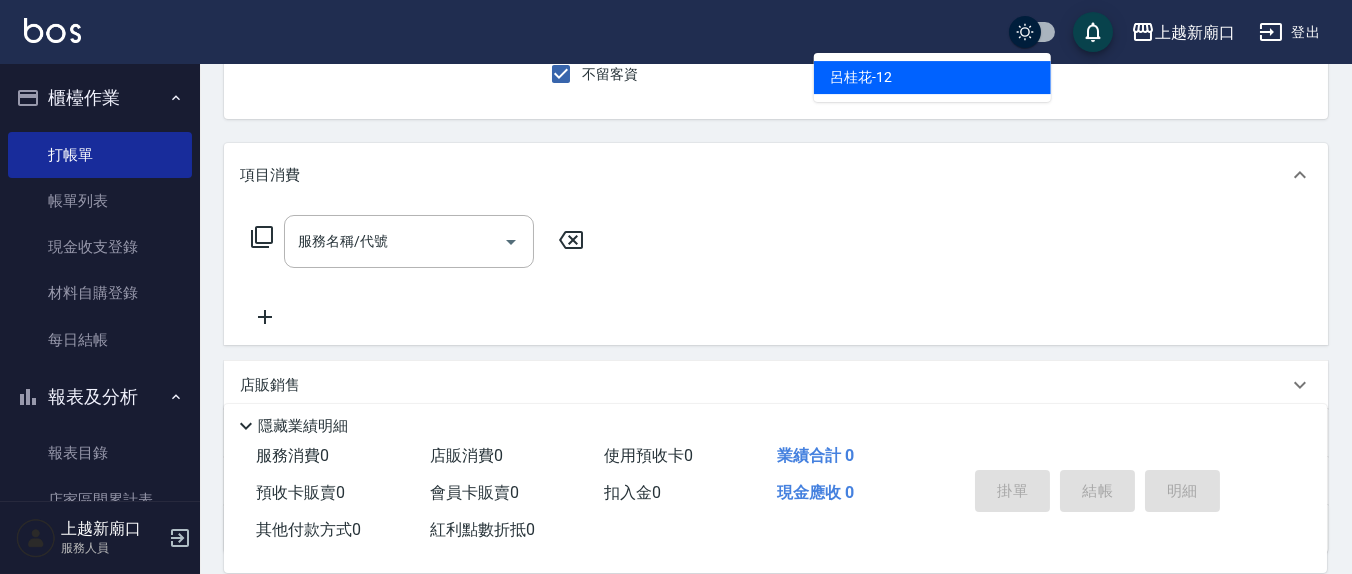 type on "[NAME]-12" 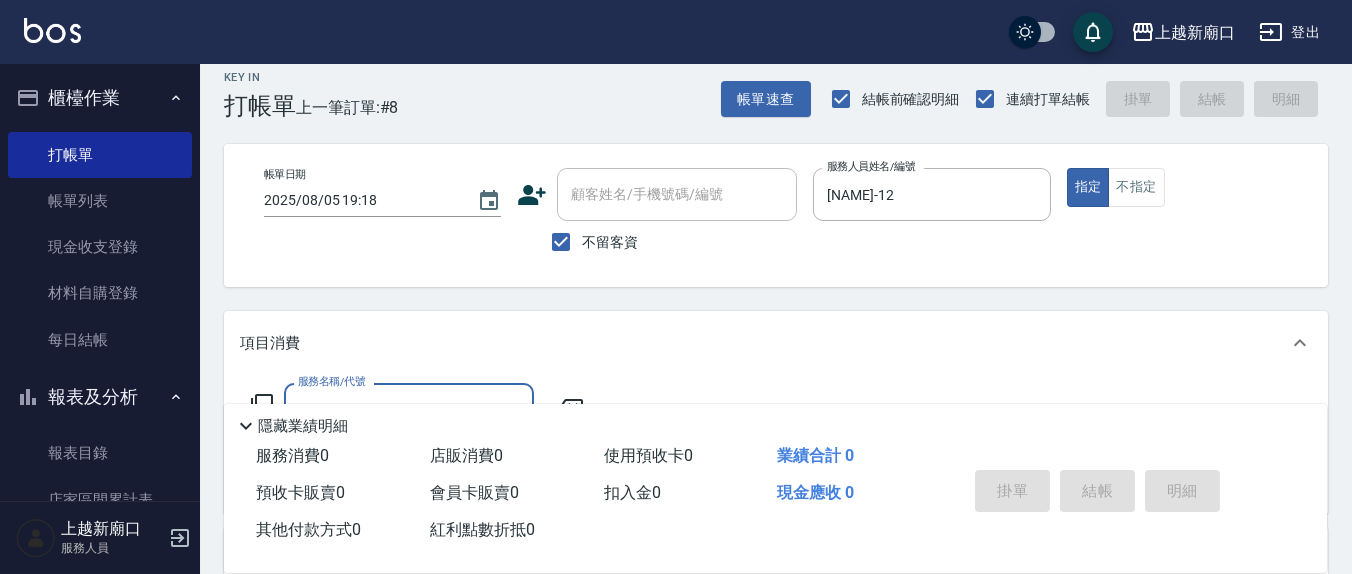 scroll, scrollTop: 0, scrollLeft: 0, axis: both 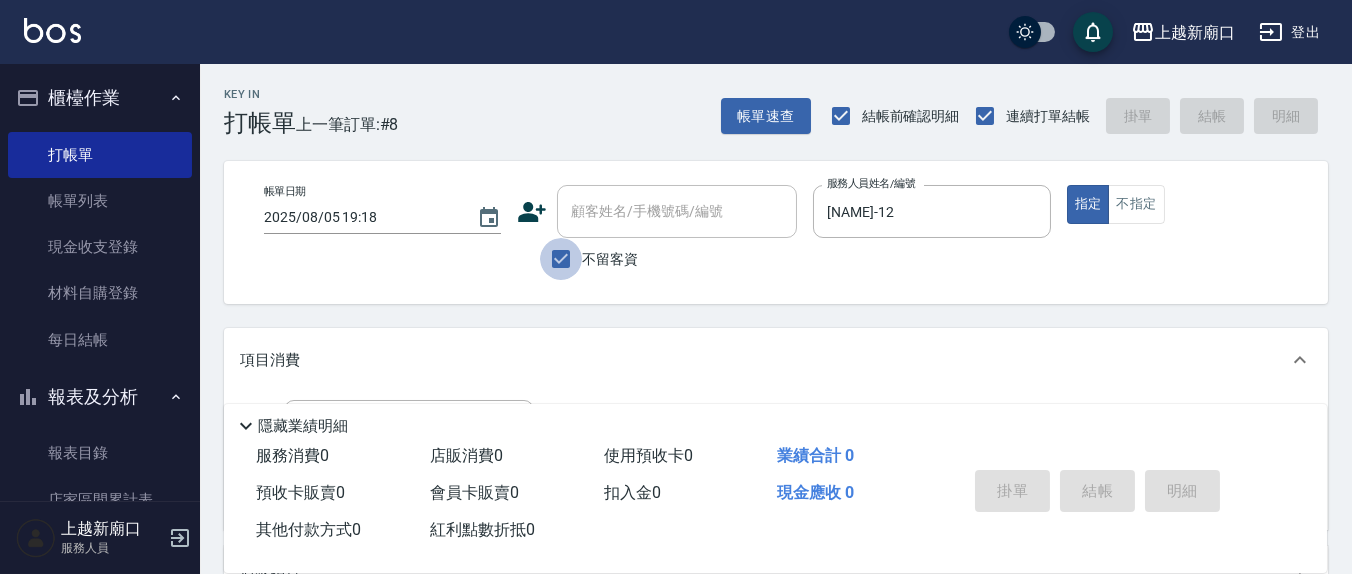 click on "不留客資" at bounding box center (561, 259) 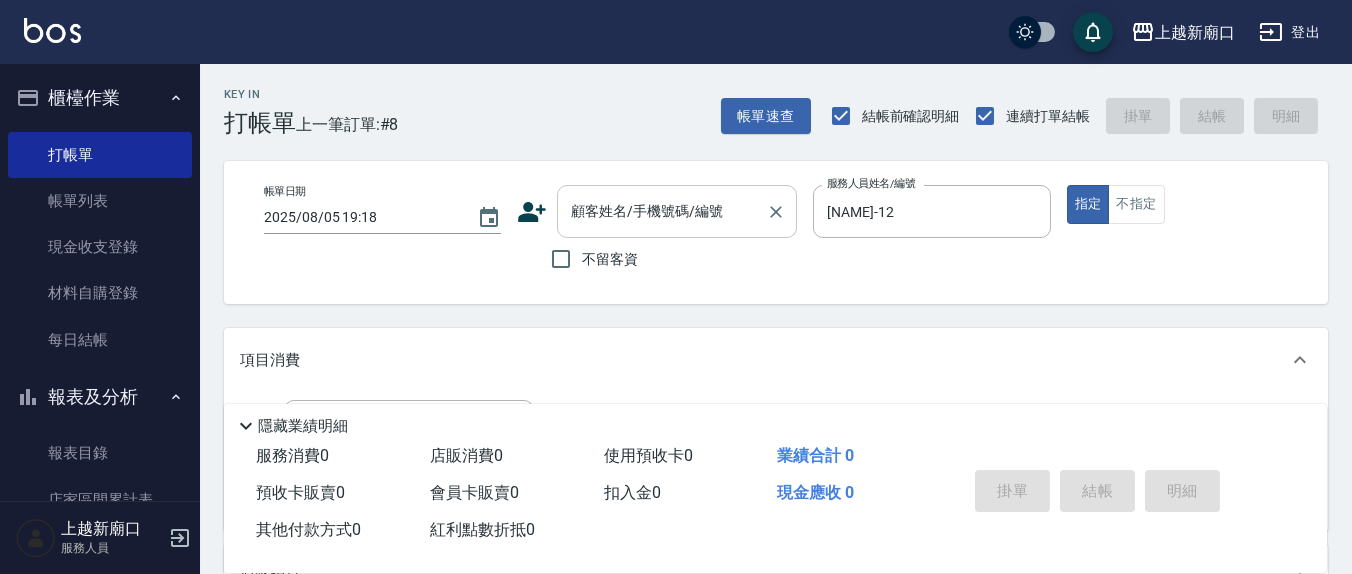 click on "顧客姓名/手機號碼/編號" at bounding box center [662, 211] 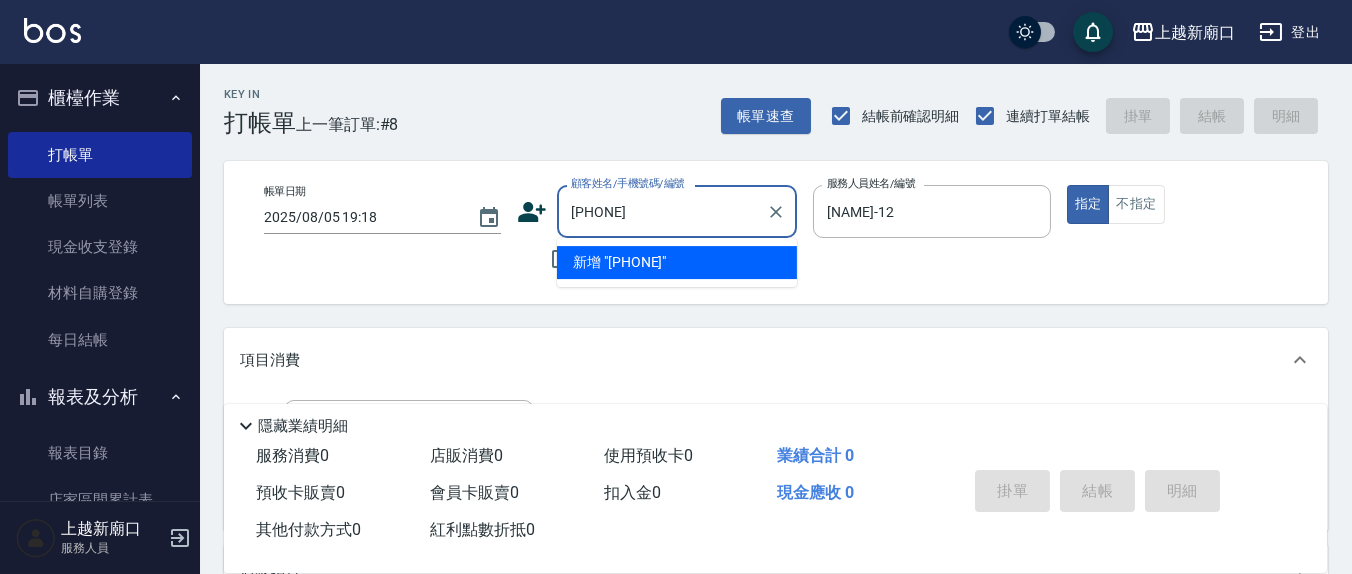 click on "[PHONE]" at bounding box center [662, 211] 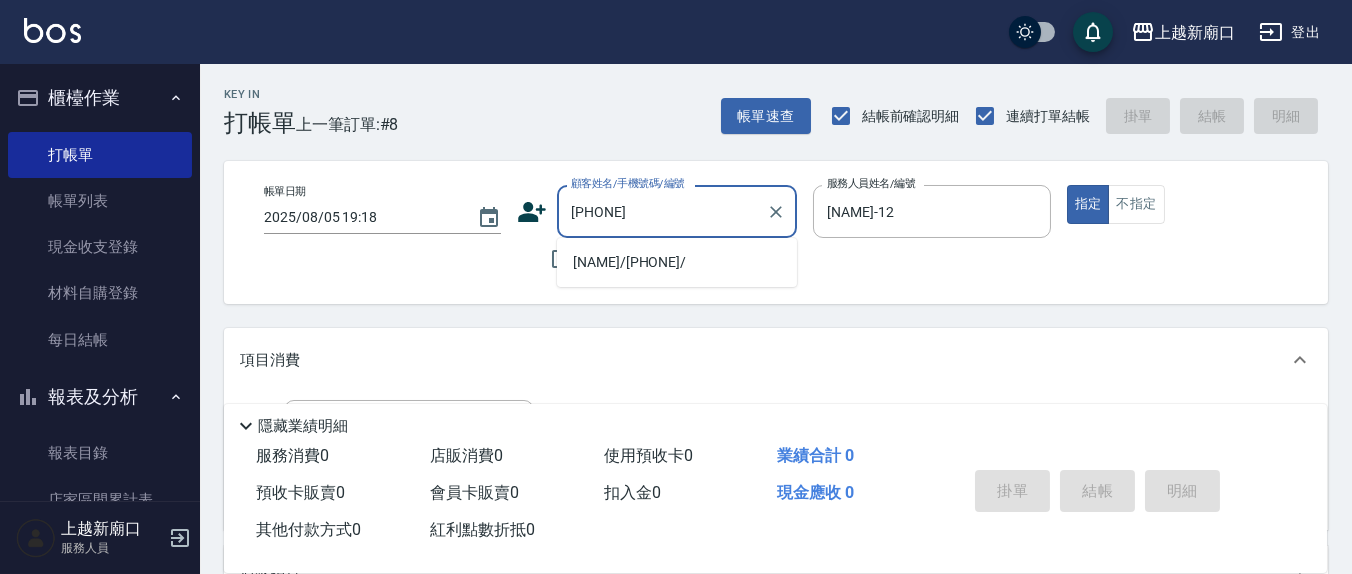 click on "[NAME]/[PHONE]/" at bounding box center (677, 262) 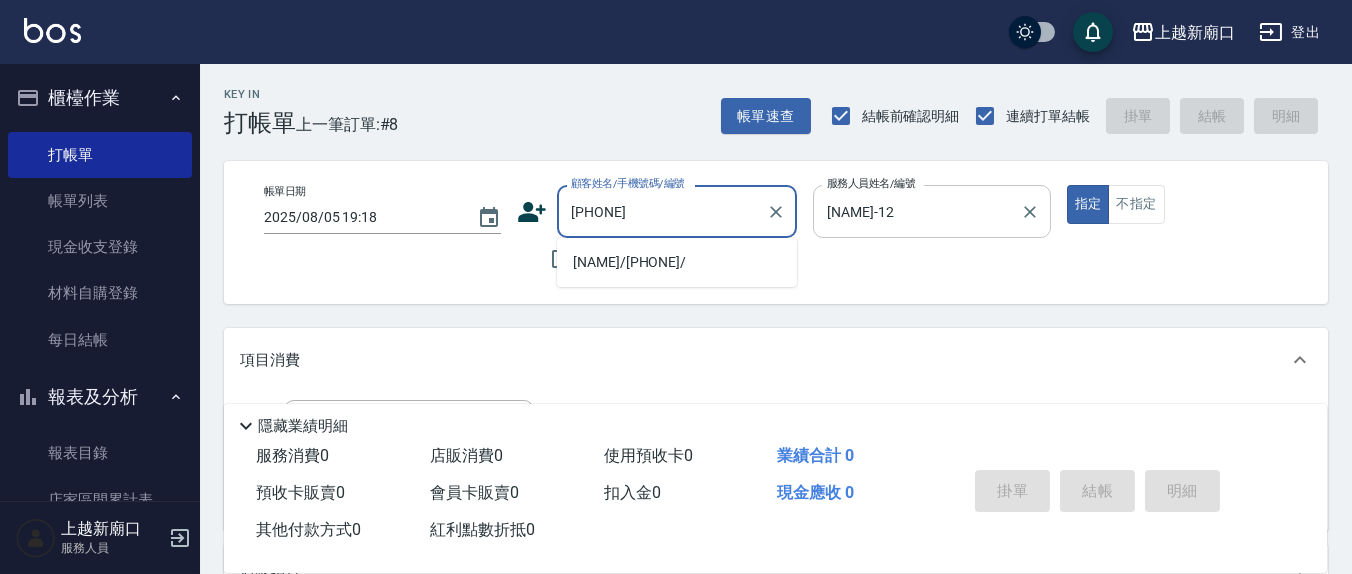 type on "[NAME]/[PHONE]/" 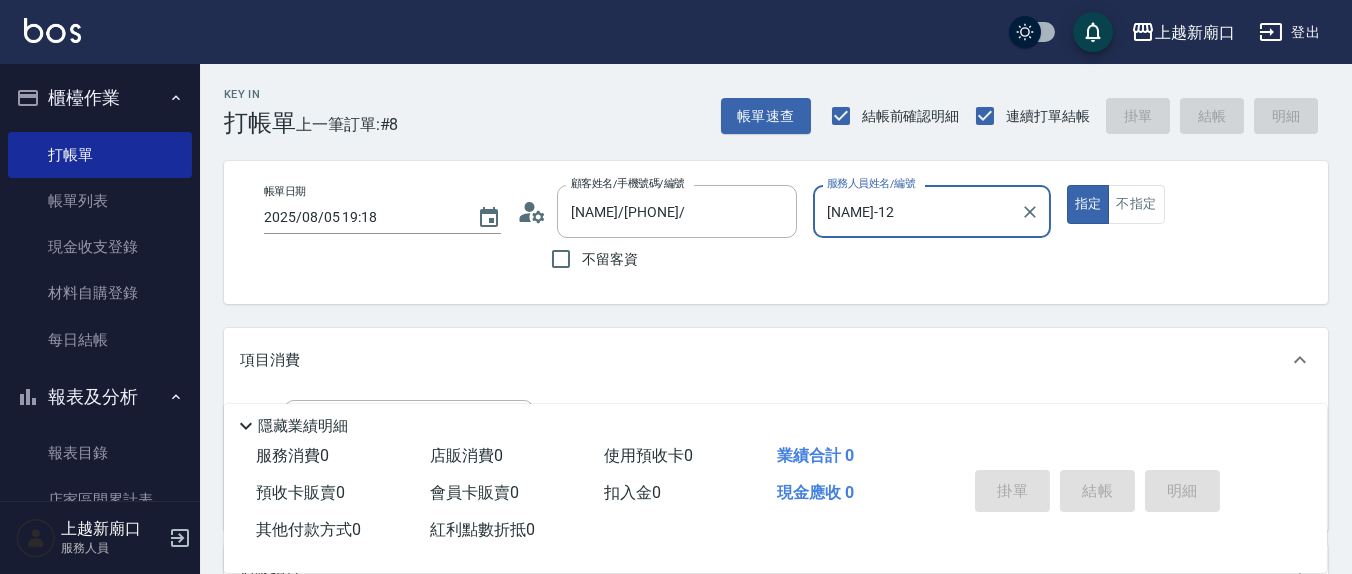 scroll, scrollTop: 208, scrollLeft: 0, axis: vertical 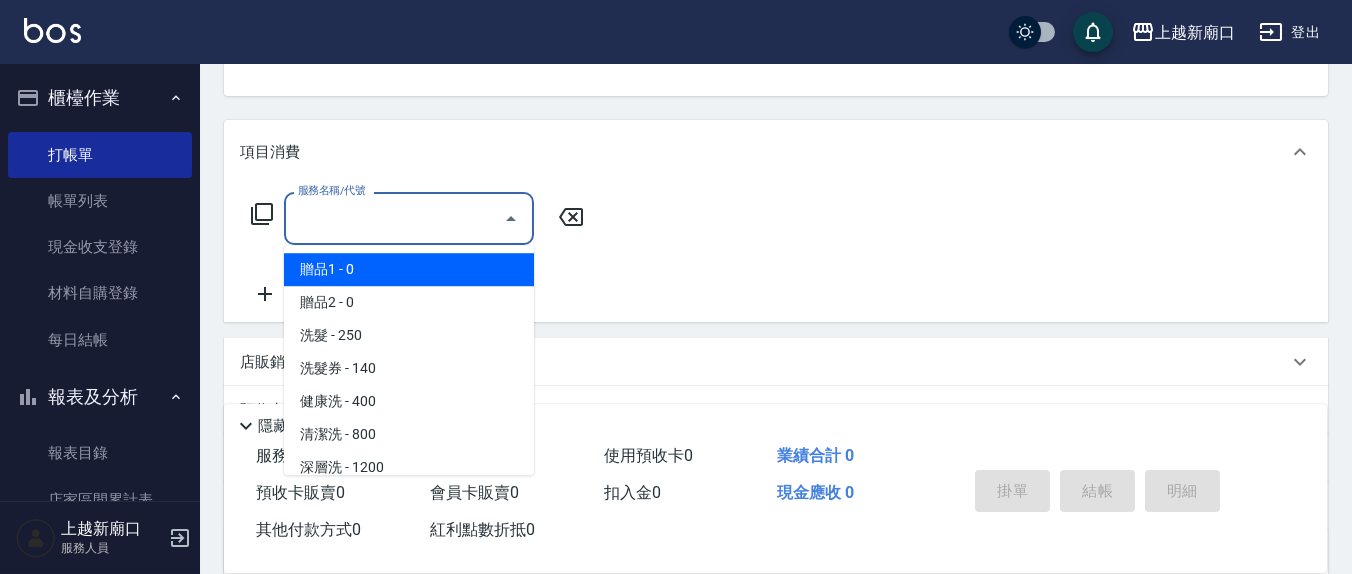 click on "服務名稱/代號" at bounding box center (394, 218) 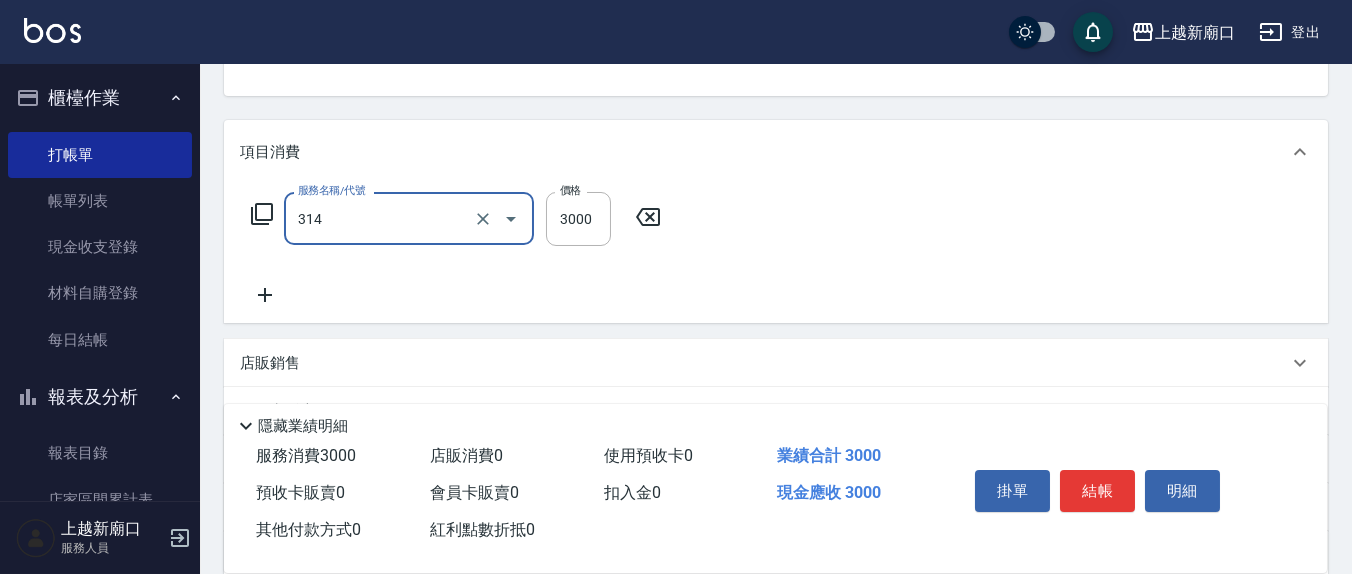 type on "CYA水質感2500UP(314)" 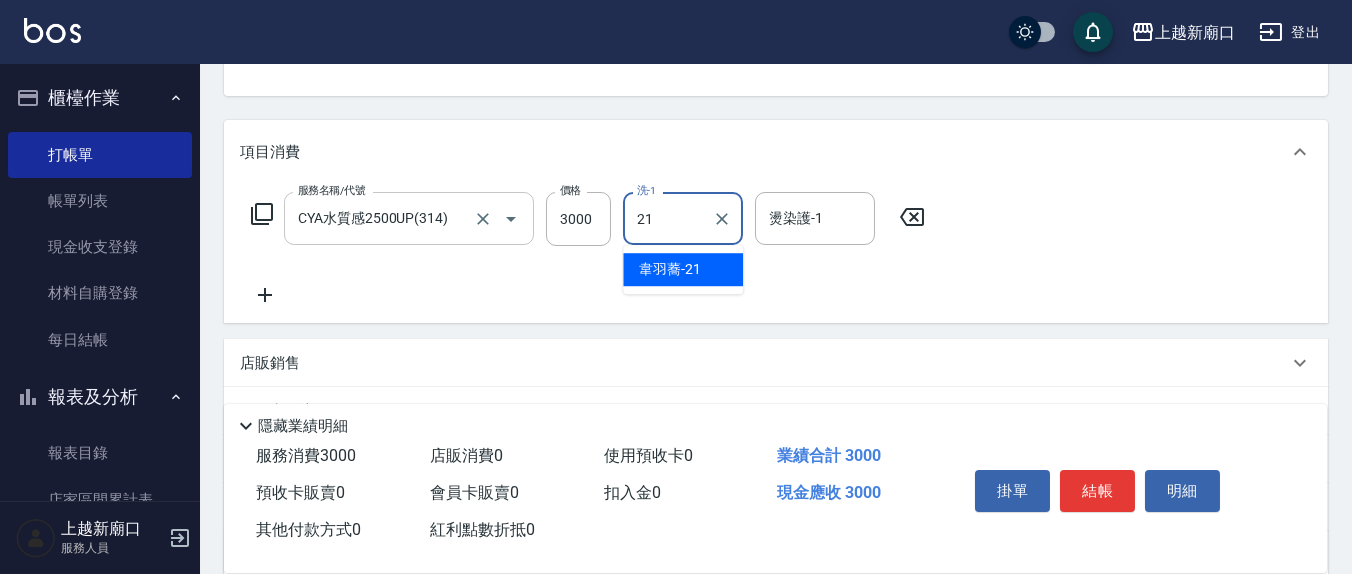 type on "韋羽蕎-21" 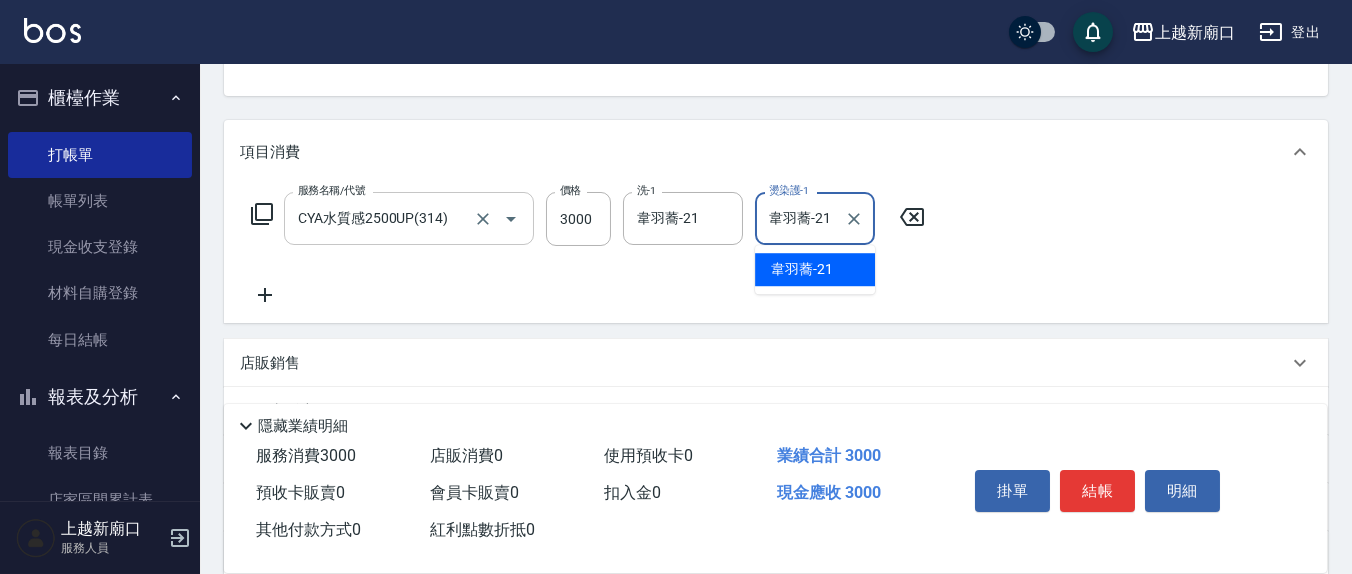 type on "韋羽蕎-21" 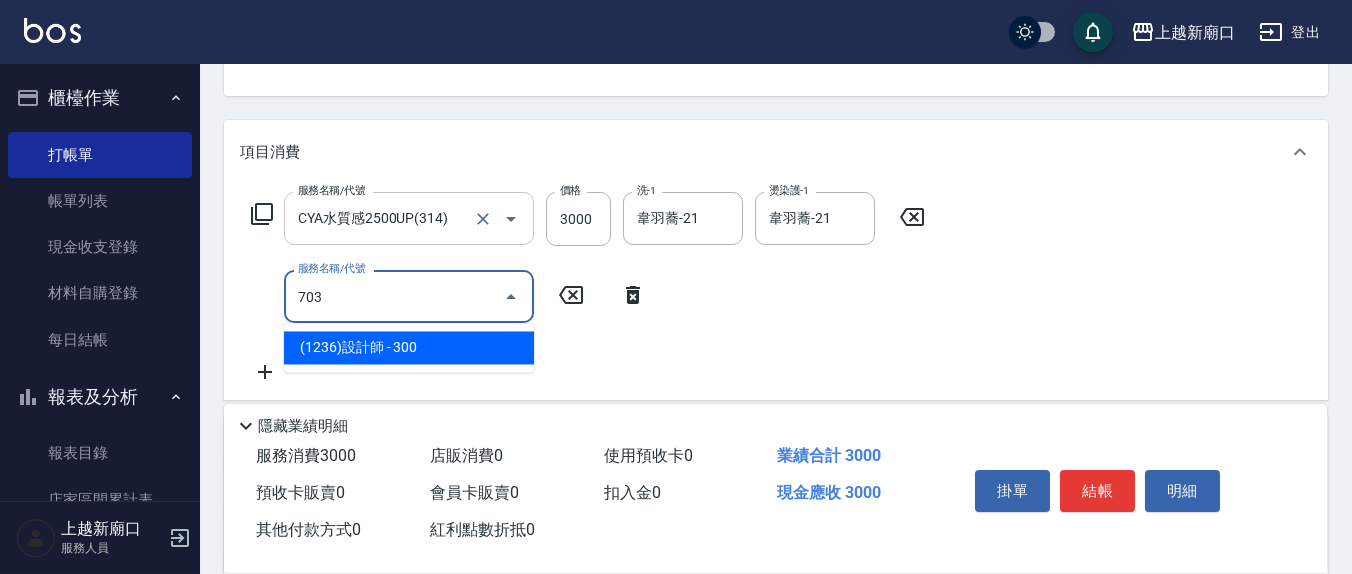 type on "(1236)設計師(703)" 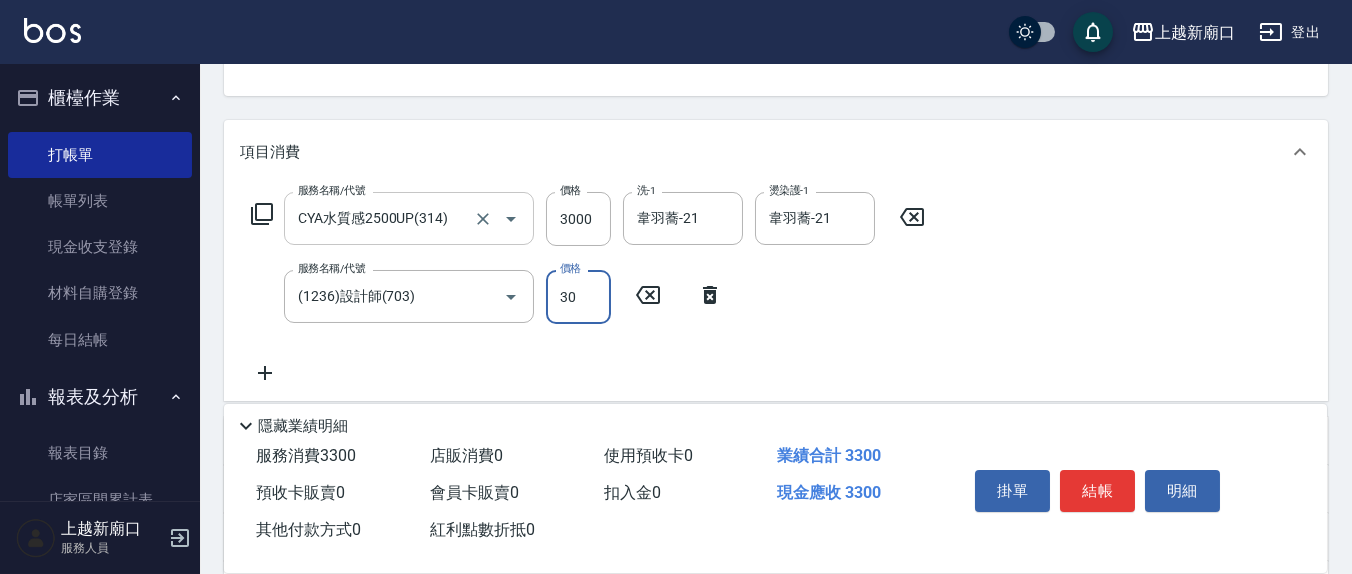 type on "300" 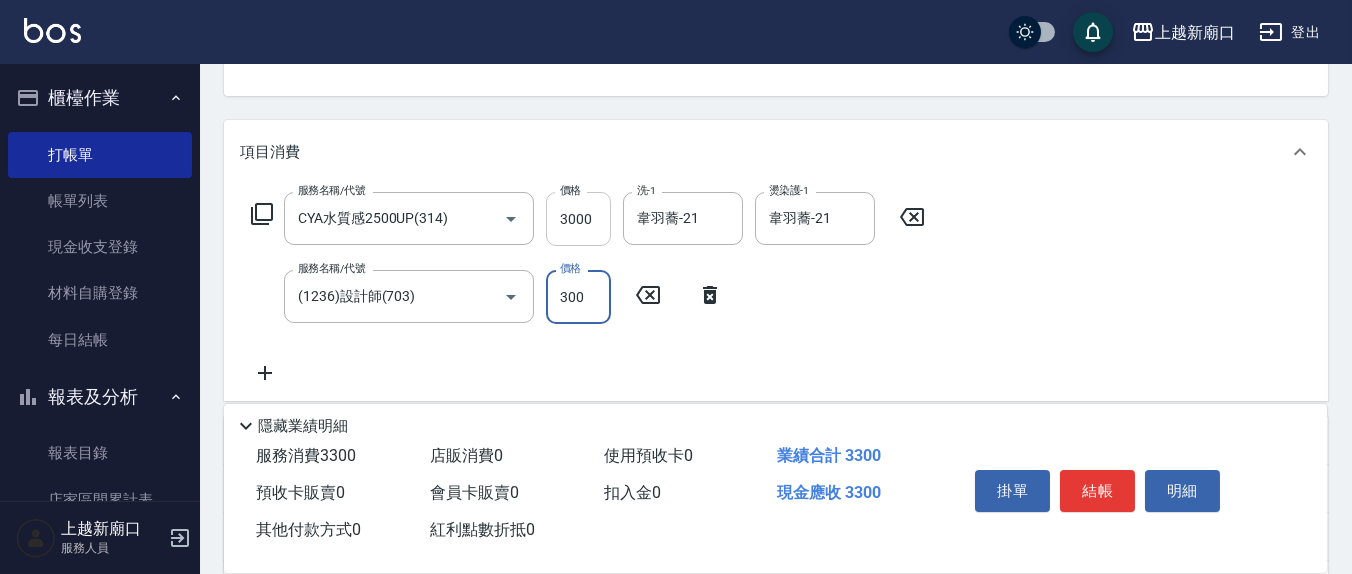 click on "3000" at bounding box center [578, 219] 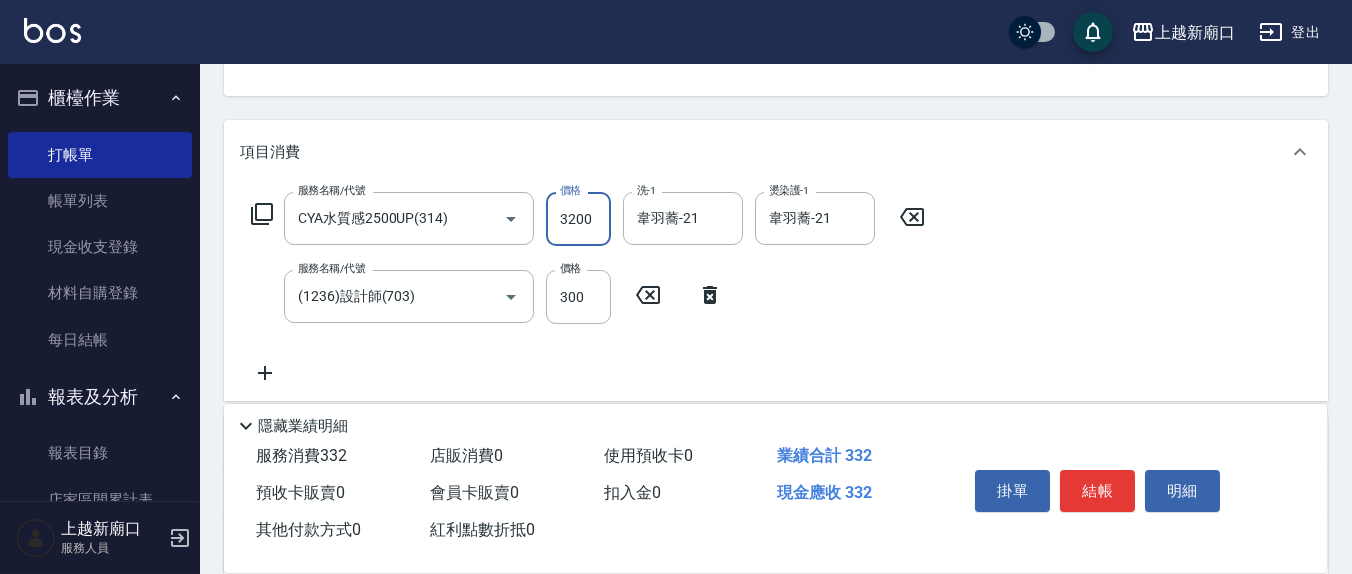 type on "3200" 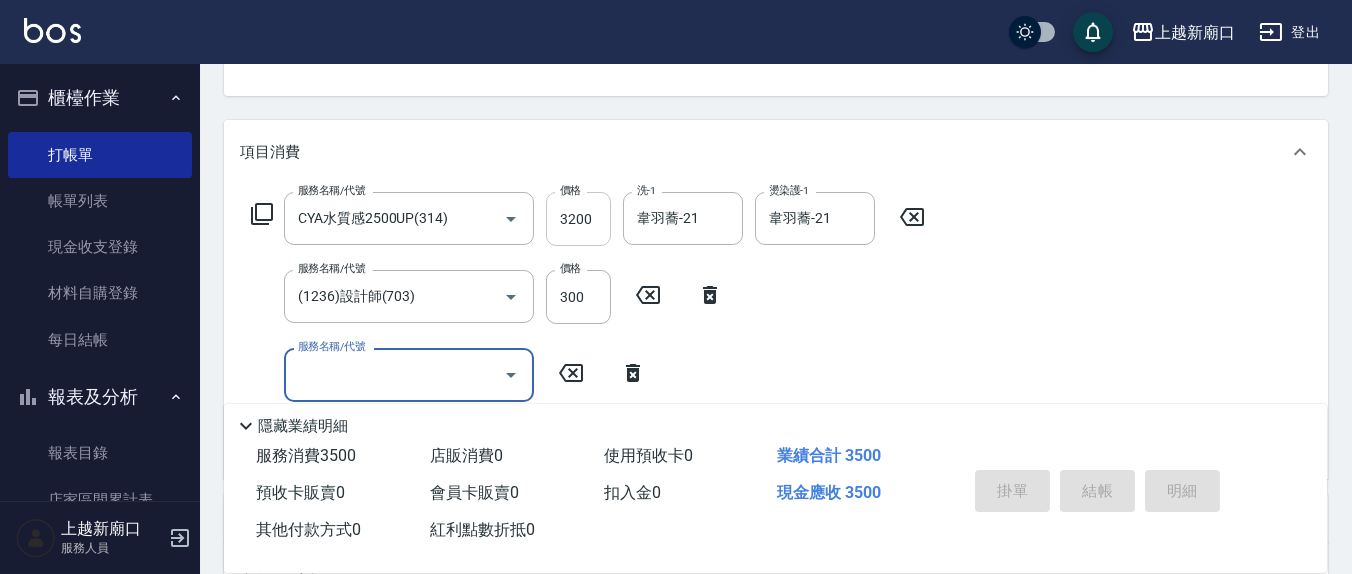 type 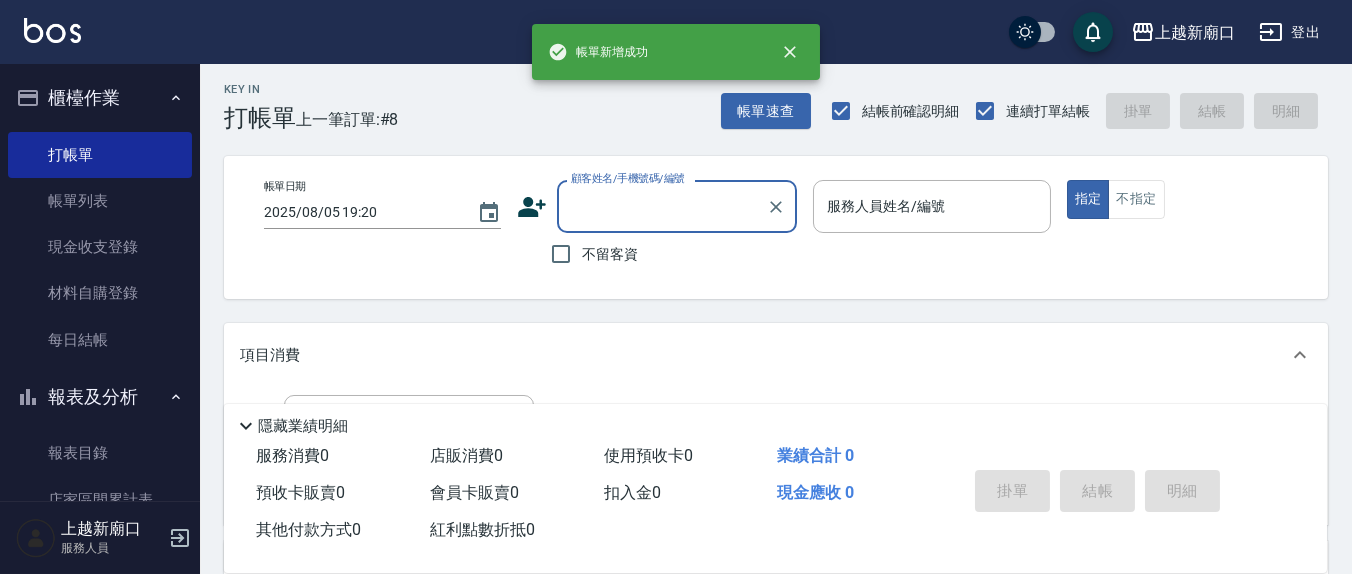scroll, scrollTop: 0, scrollLeft: 0, axis: both 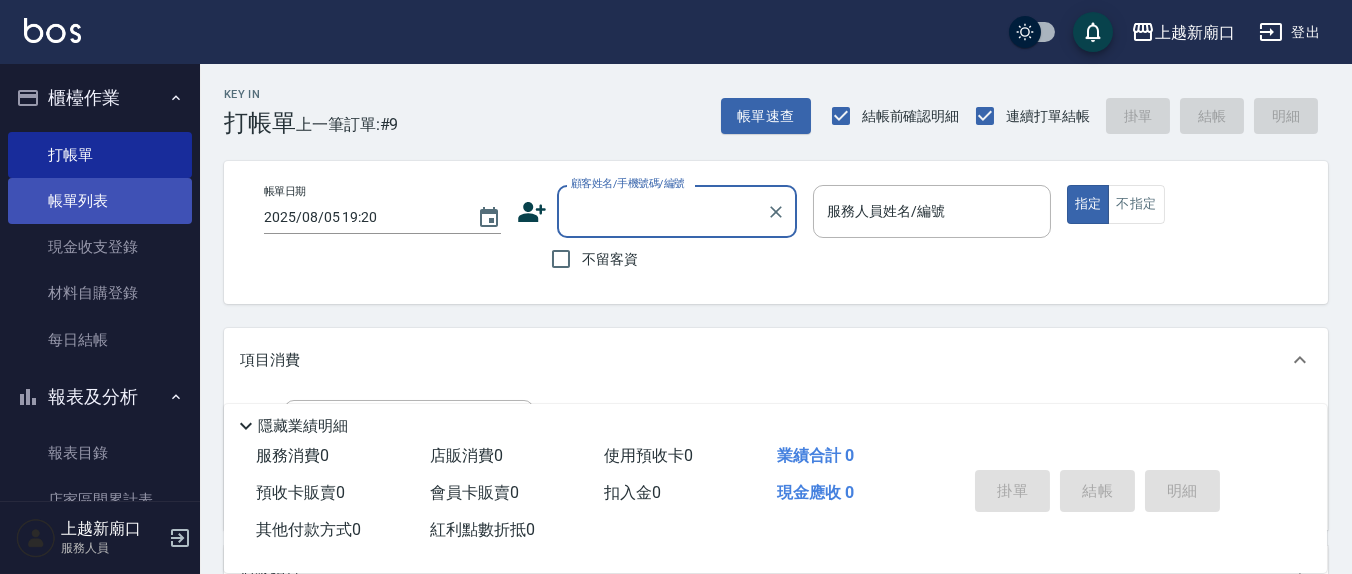 click on "帳單列表" at bounding box center (100, 201) 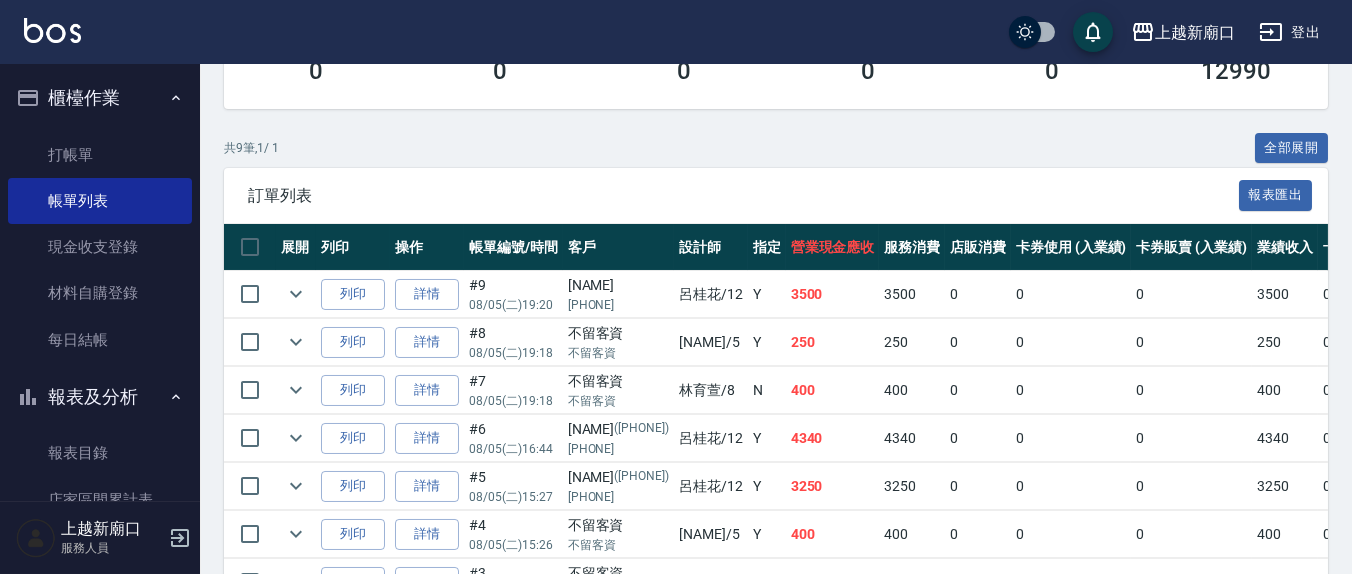 scroll, scrollTop: 408, scrollLeft: 0, axis: vertical 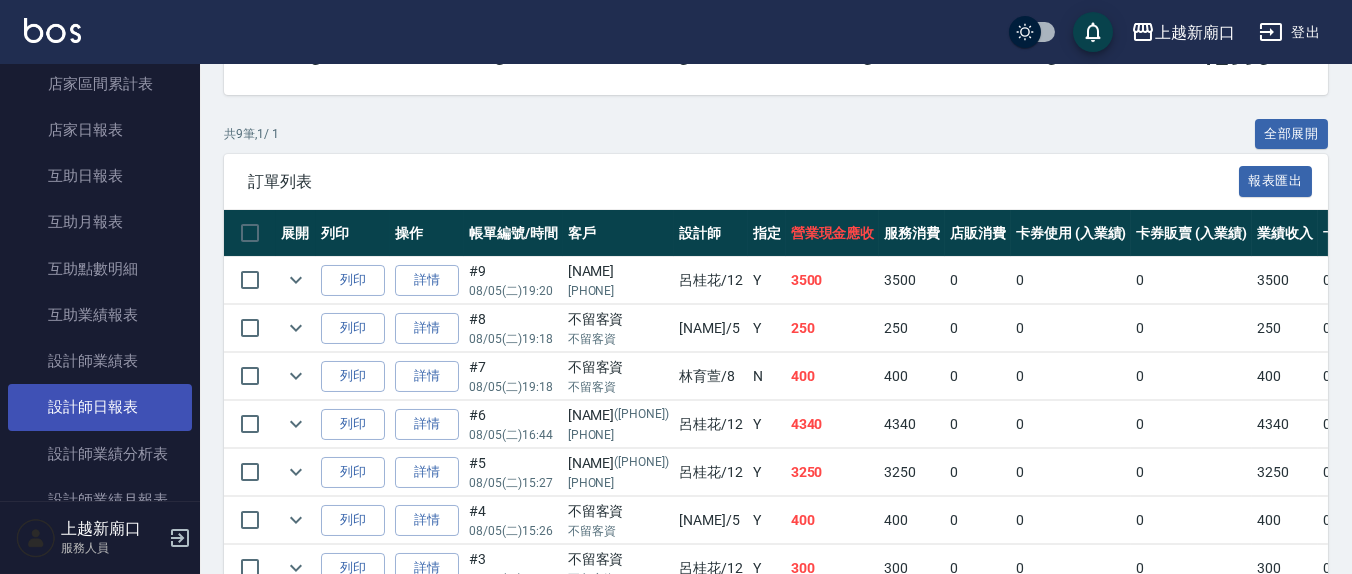 click on "設計師日報表" at bounding box center [100, 407] 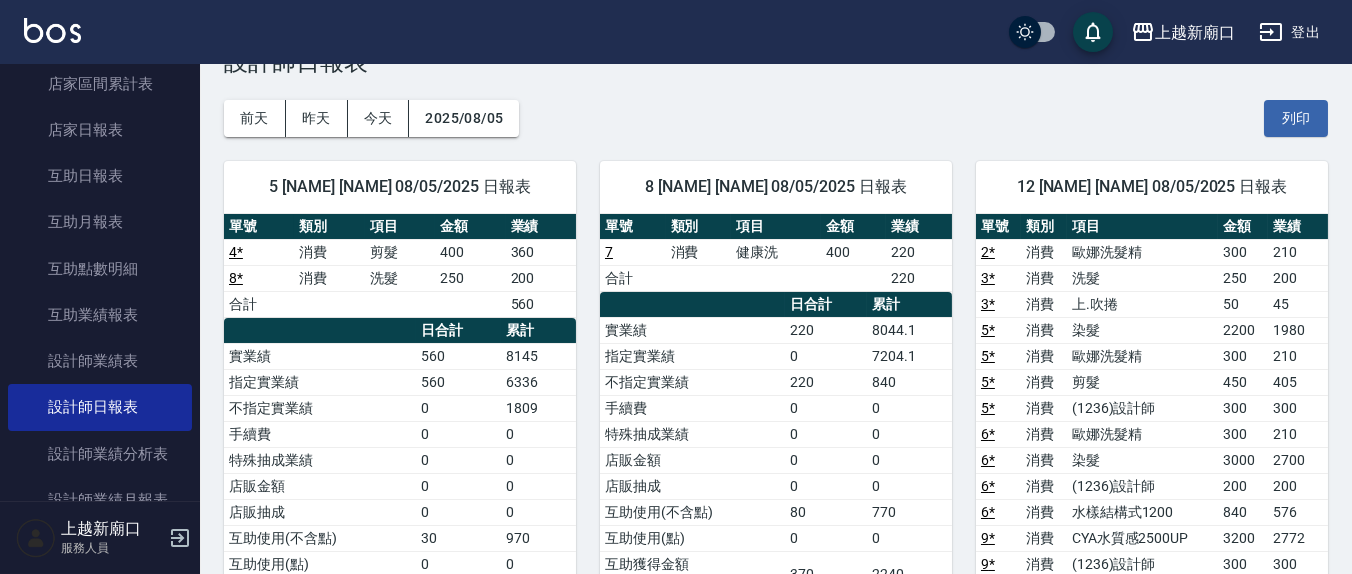 scroll, scrollTop: 0, scrollLeft: 0, axis: both 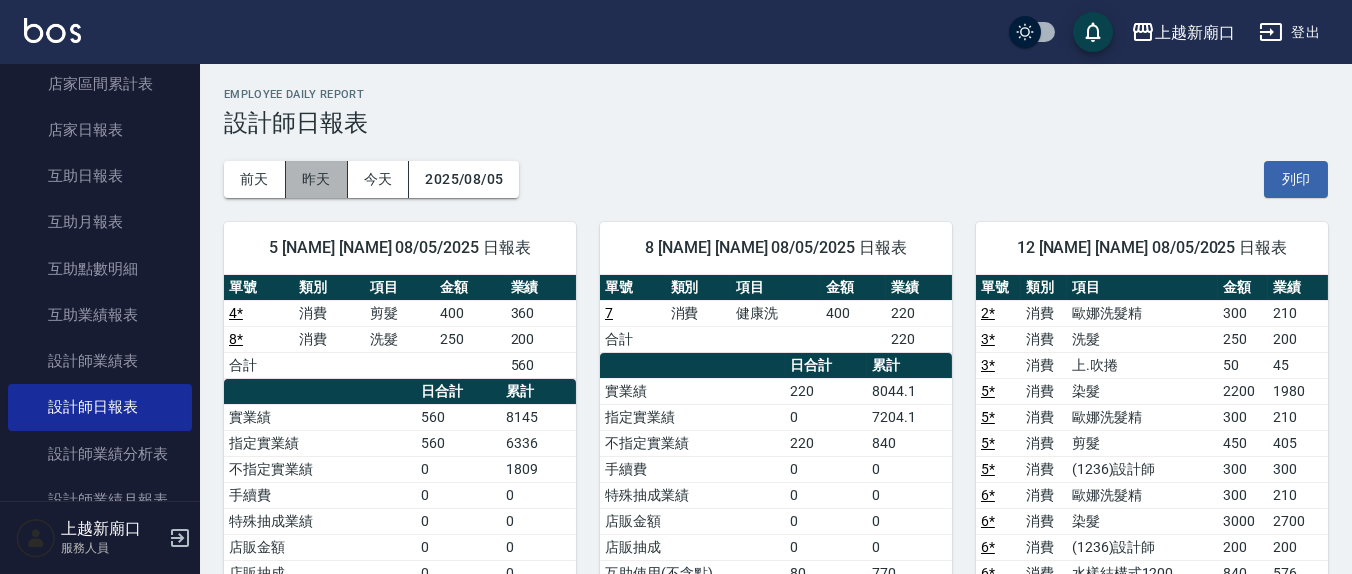 click on "昨天" at bounding box center [317, 179] 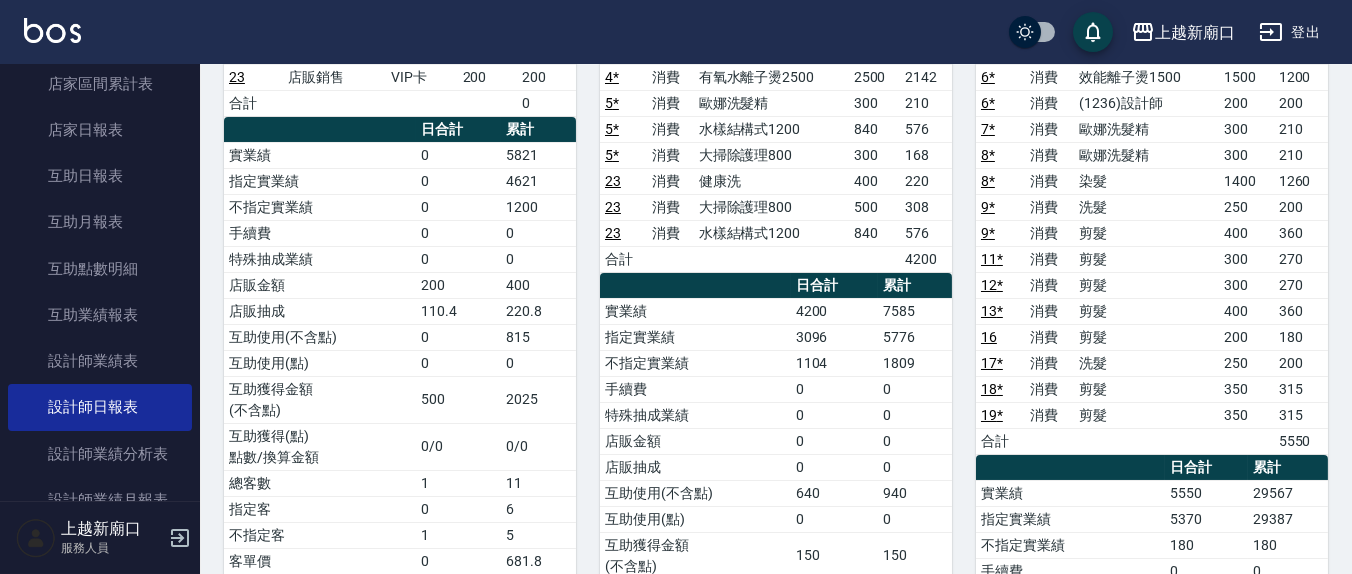 scroll, scrollTop: 208, scrollLeft: 0, axis: vertical 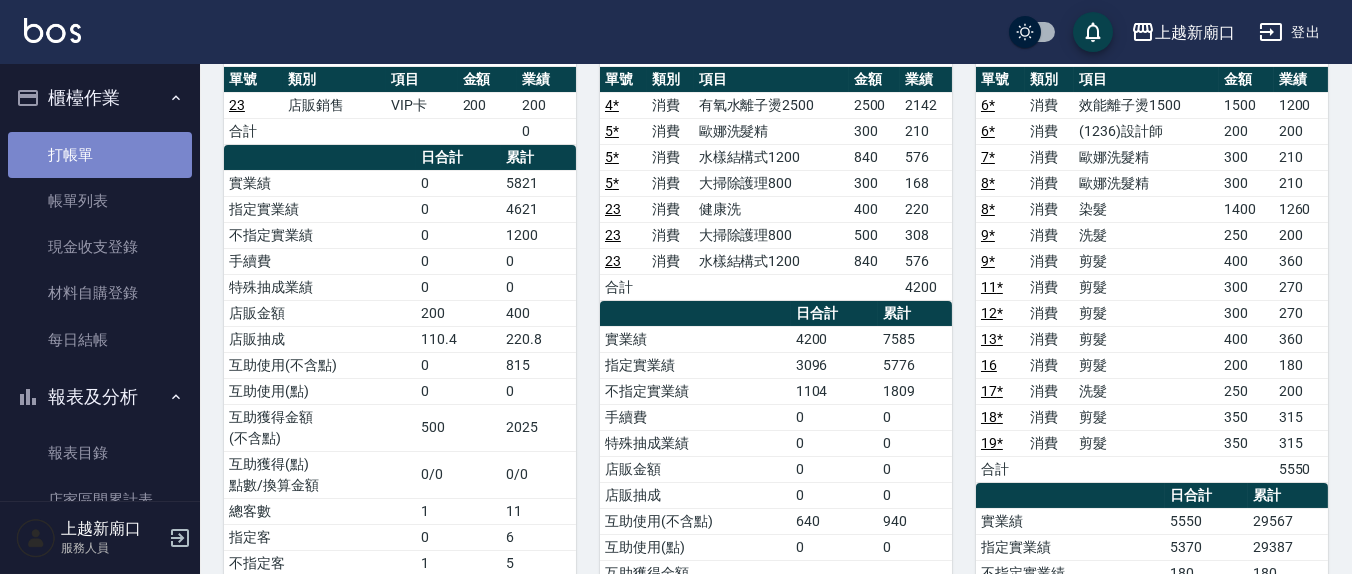 click on "打帳單" at bounding box center [100, 155] 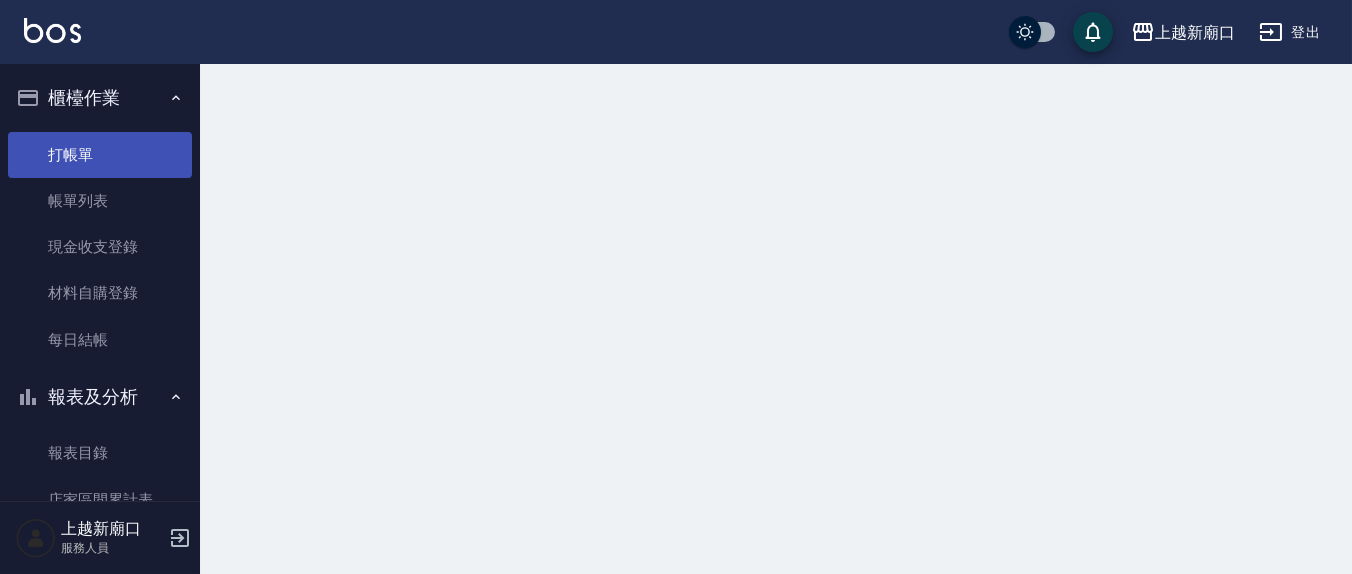 scroll, scrollTop: 0, scrollLeft: 0, axis: both 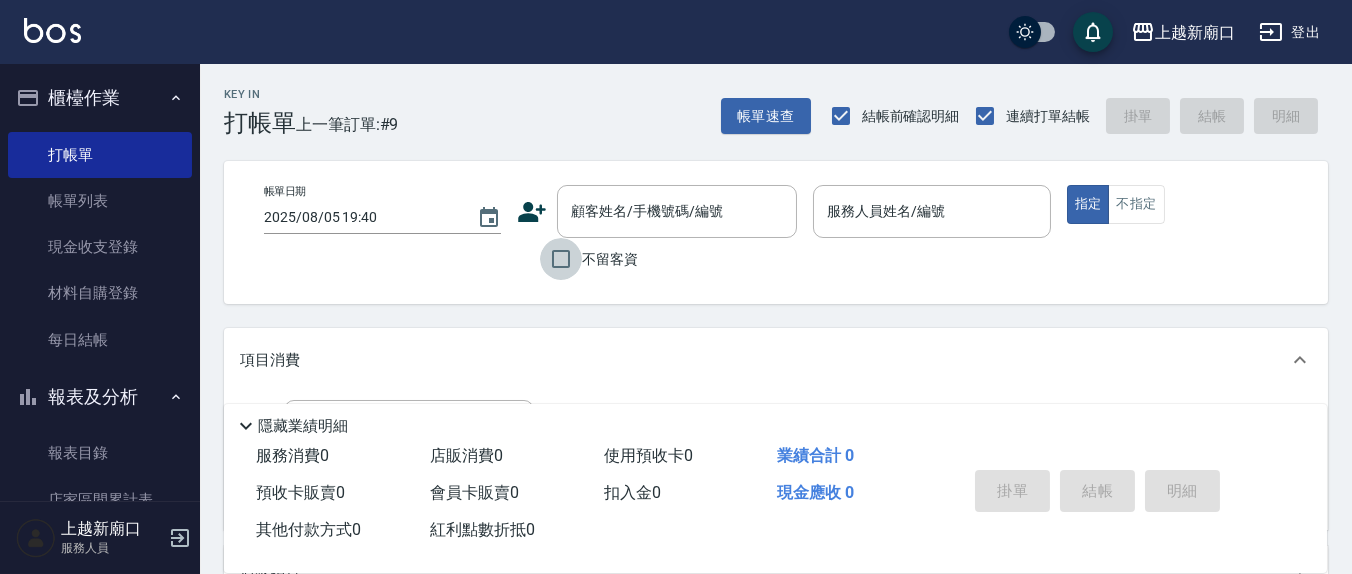 drag, startPoint x: 554, startPoint y: 259, endPoint x: 836, endPoint y: 256, distance: 282.01596 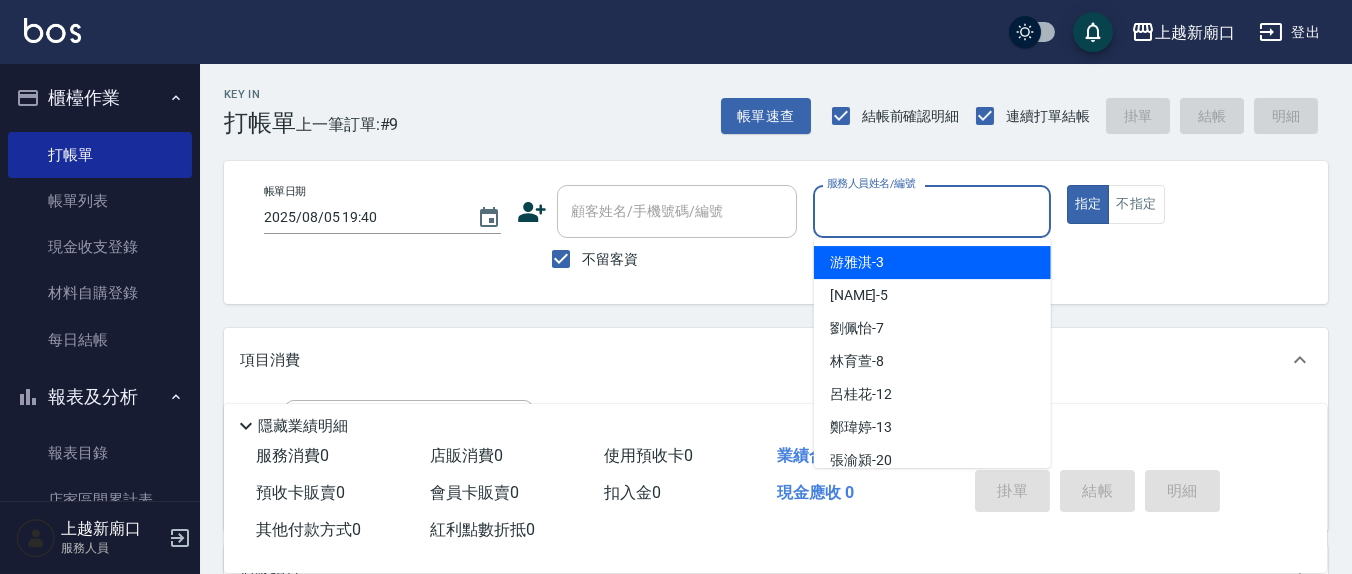 click on "服務人員姓名/編號" at bounding box center [931, 211] 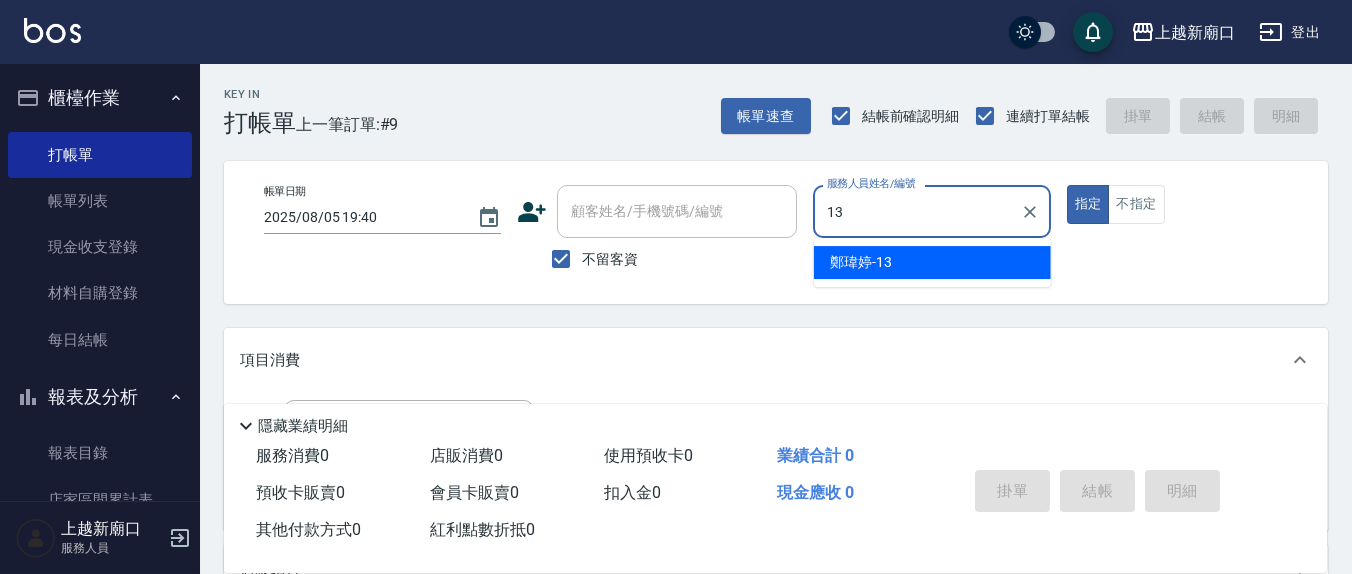 type on "13" 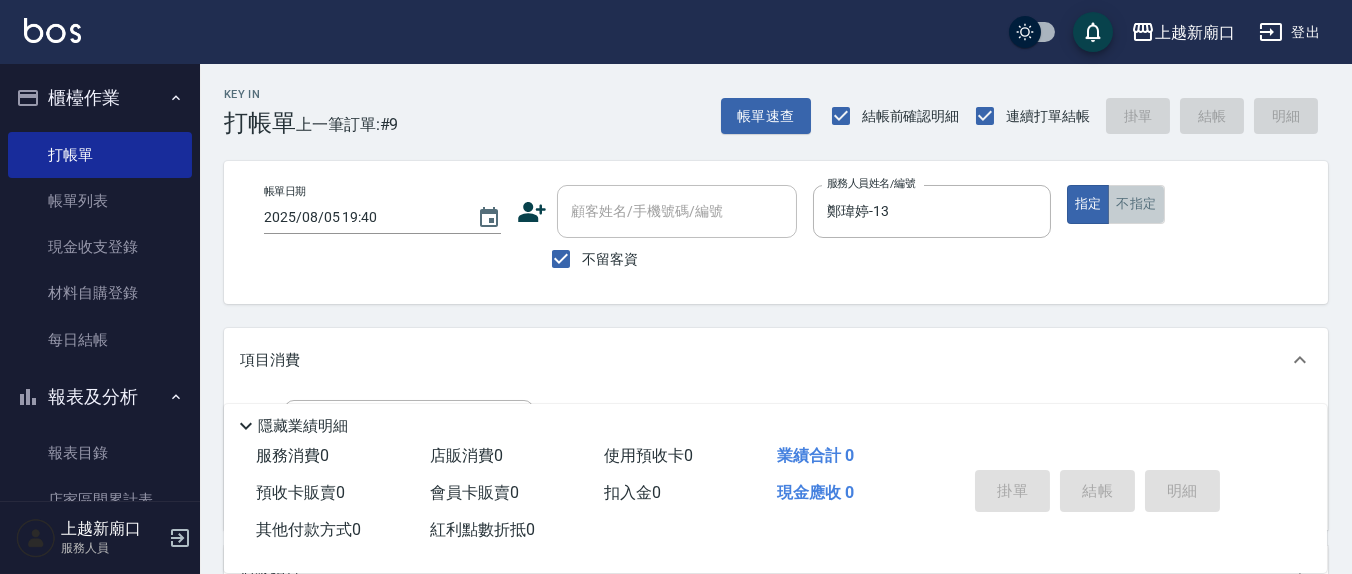 click on "不指定" at bounding box center (1136, 204) 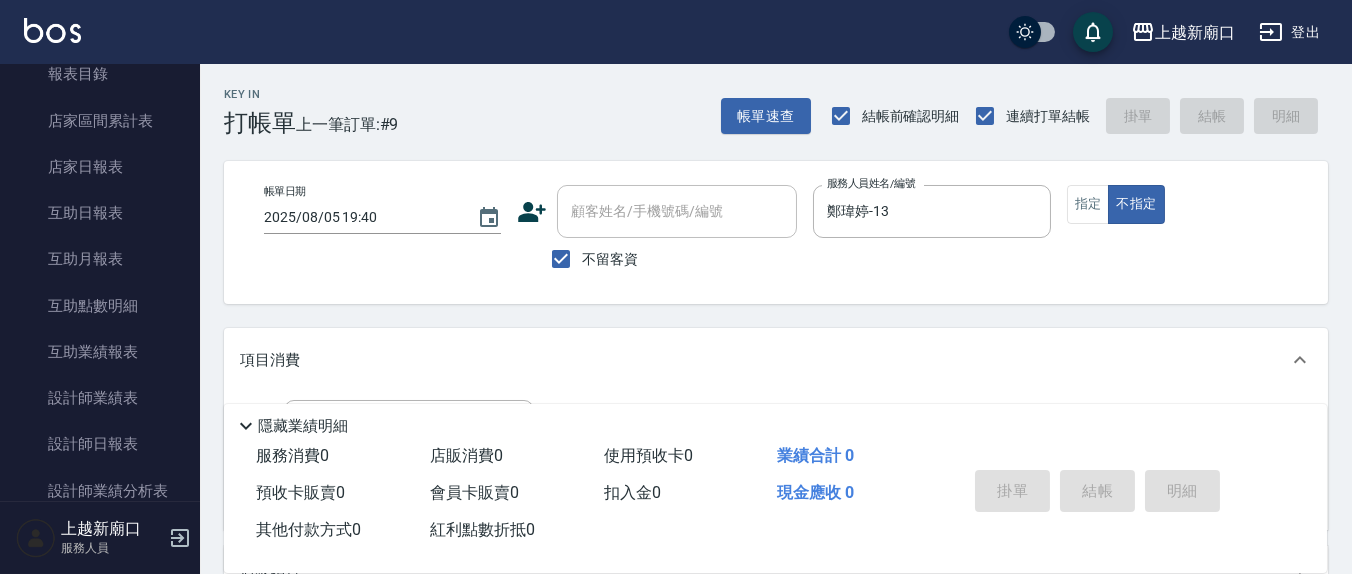 scroll, scrollTop: 416, scrollLeft: 0, axis: vertical 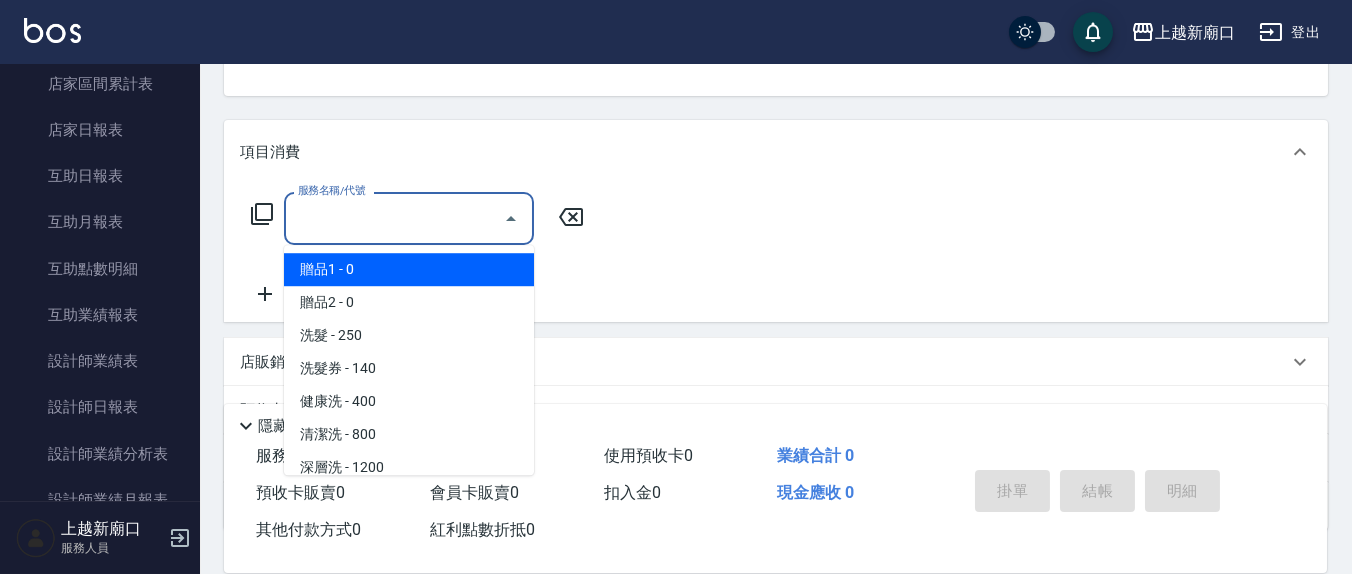 click on "服務名稱/代號" at bounding box center [394, 218] 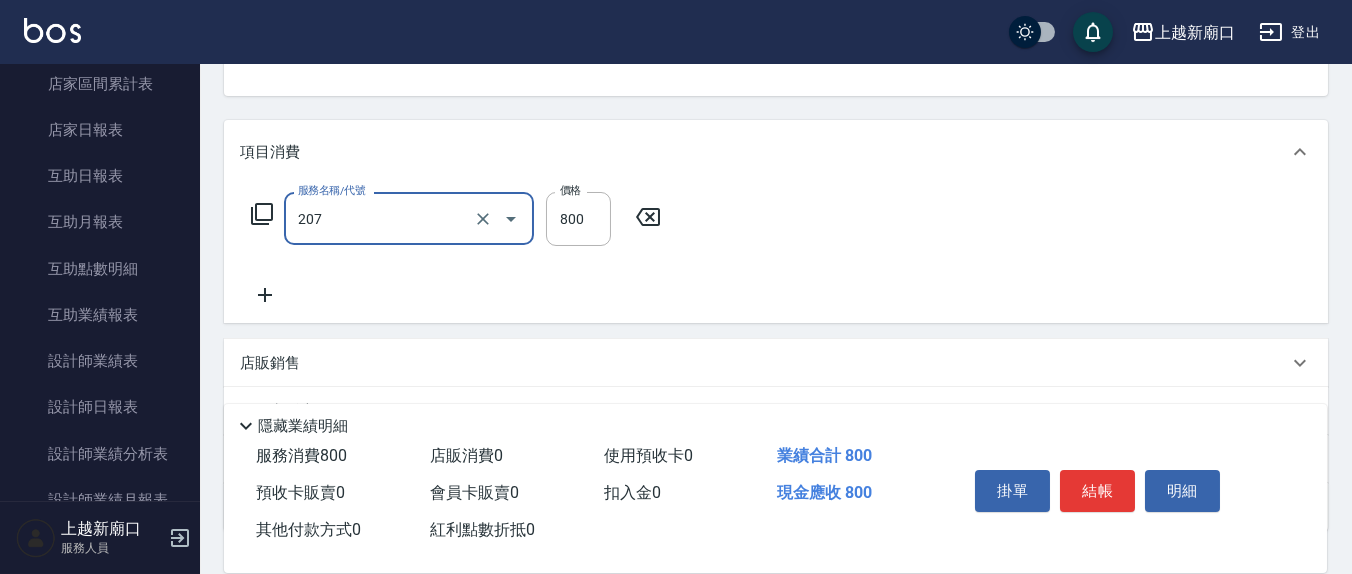 type on "清潔洗(207)" 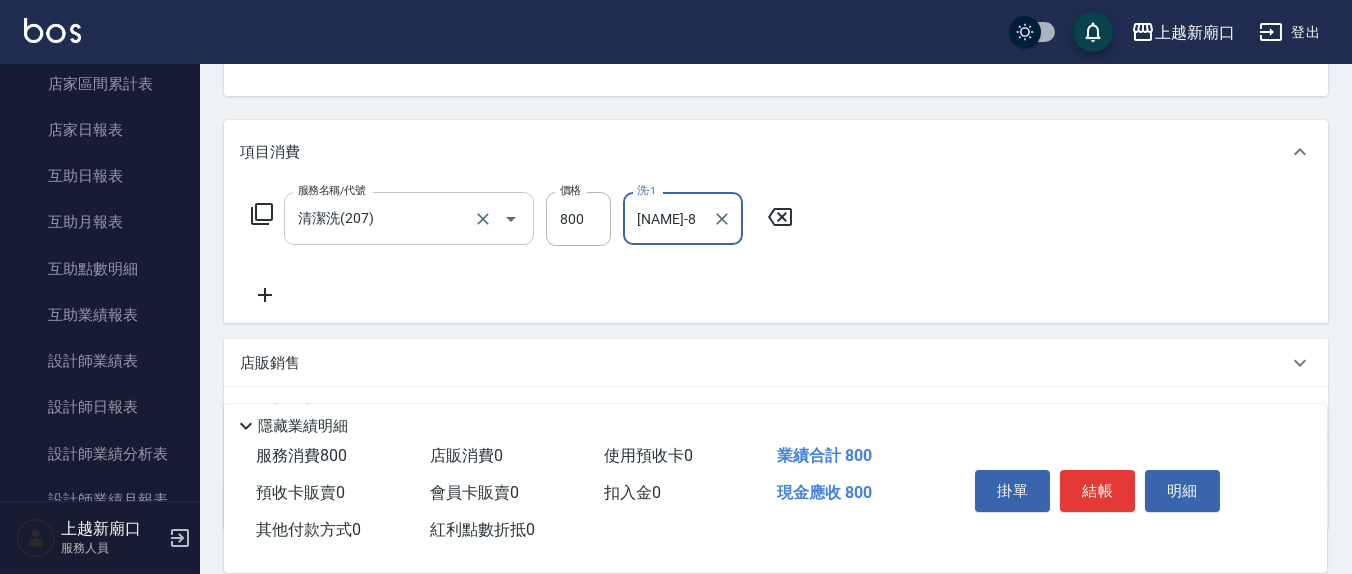 type on "[NAME]-8" 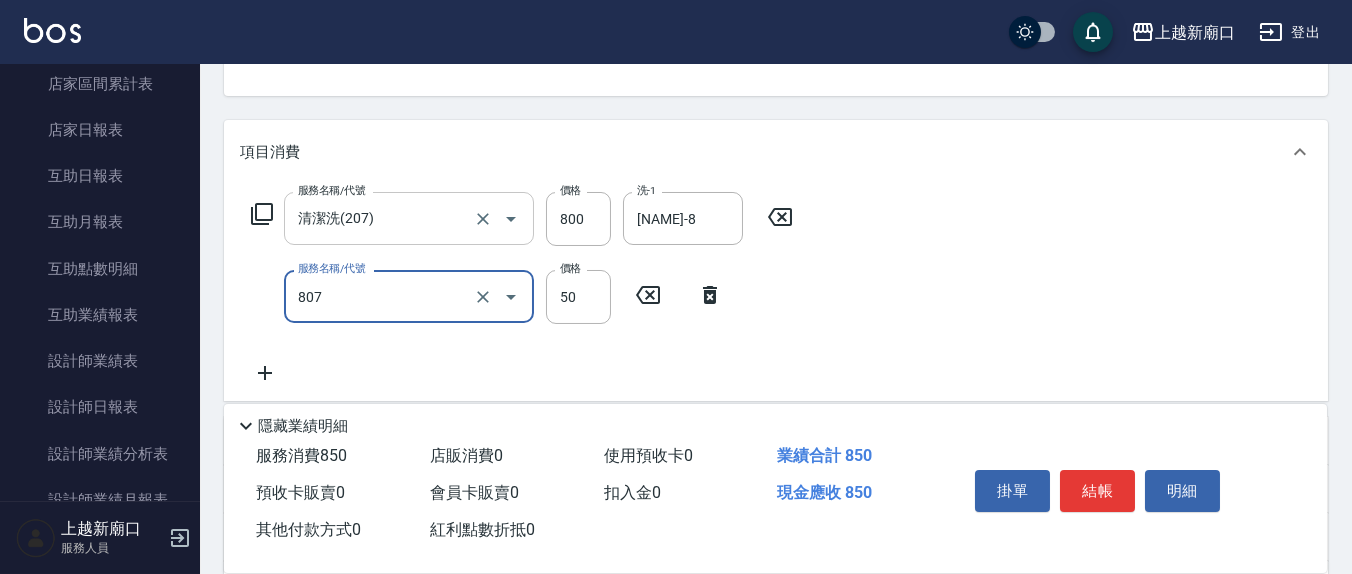 type on "TG護髮素(潤絲)(807)" 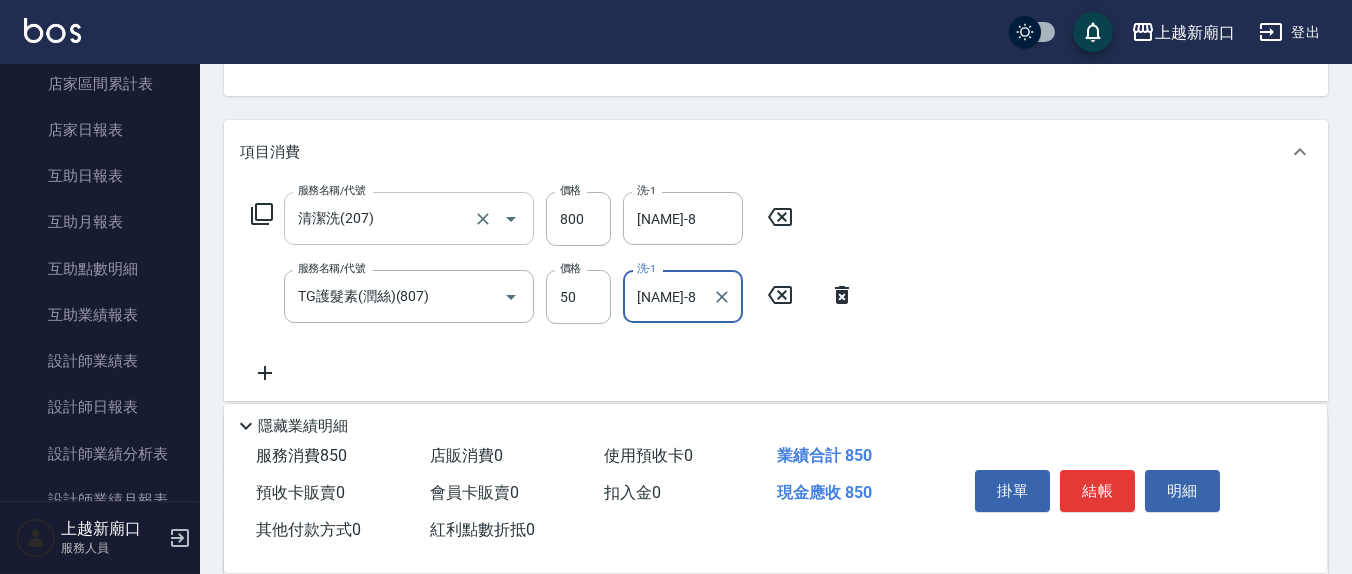 type on "[NAME]-8" 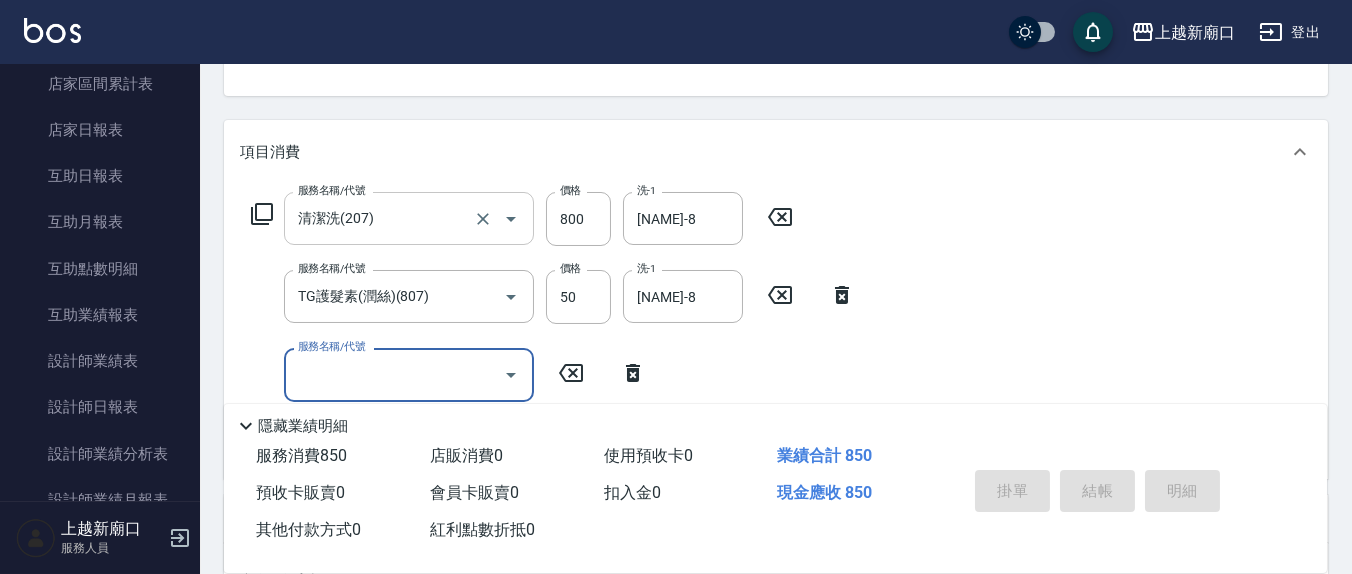 type on "2025/08/05 19:46" 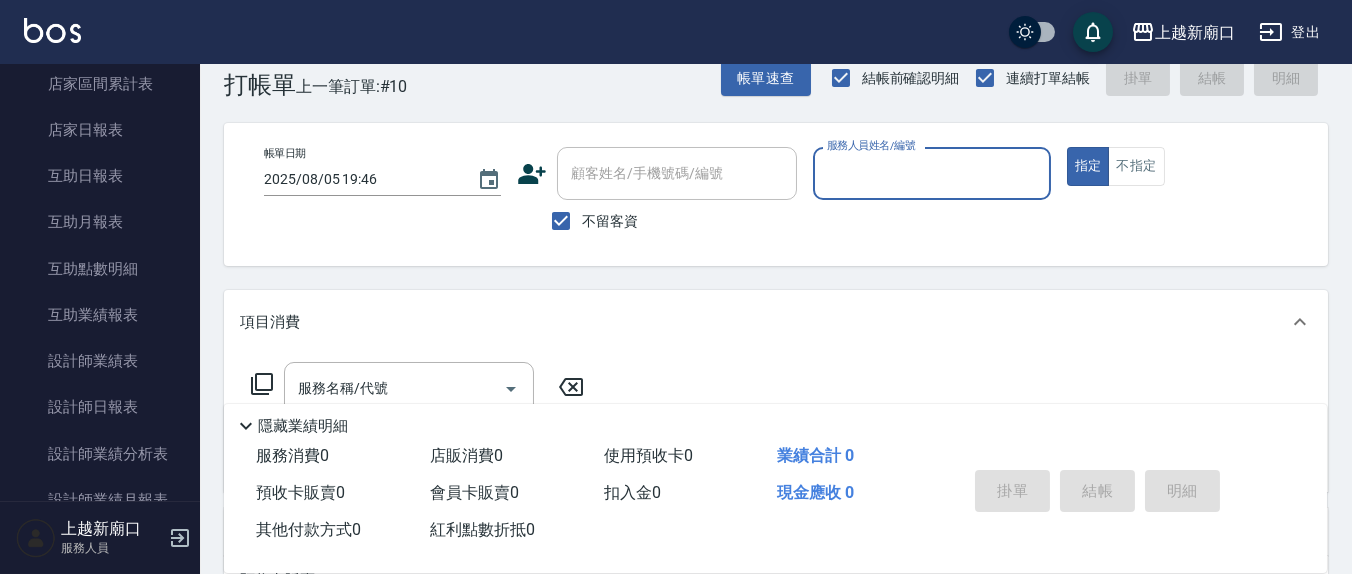 scroll, scrollTop: 0, scrollLeft: 0, axis: both 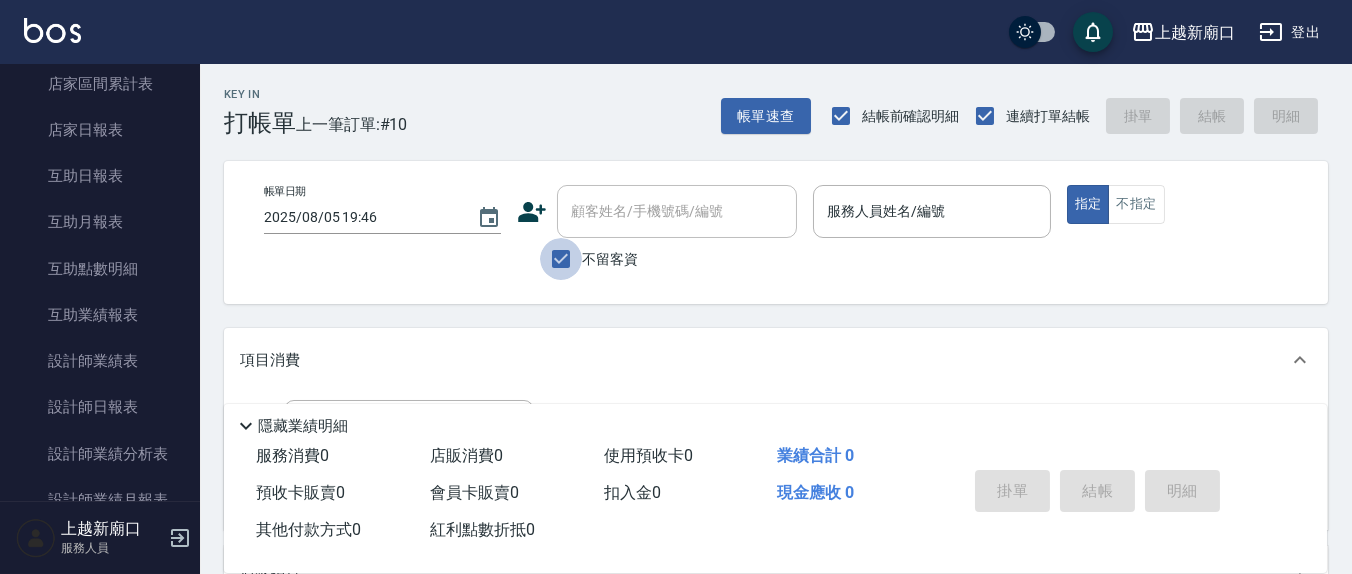 drag, startPoint x: 561, startPoint y: 263, endPoint x: 601, endPoint y: 232, distance: 50.606323 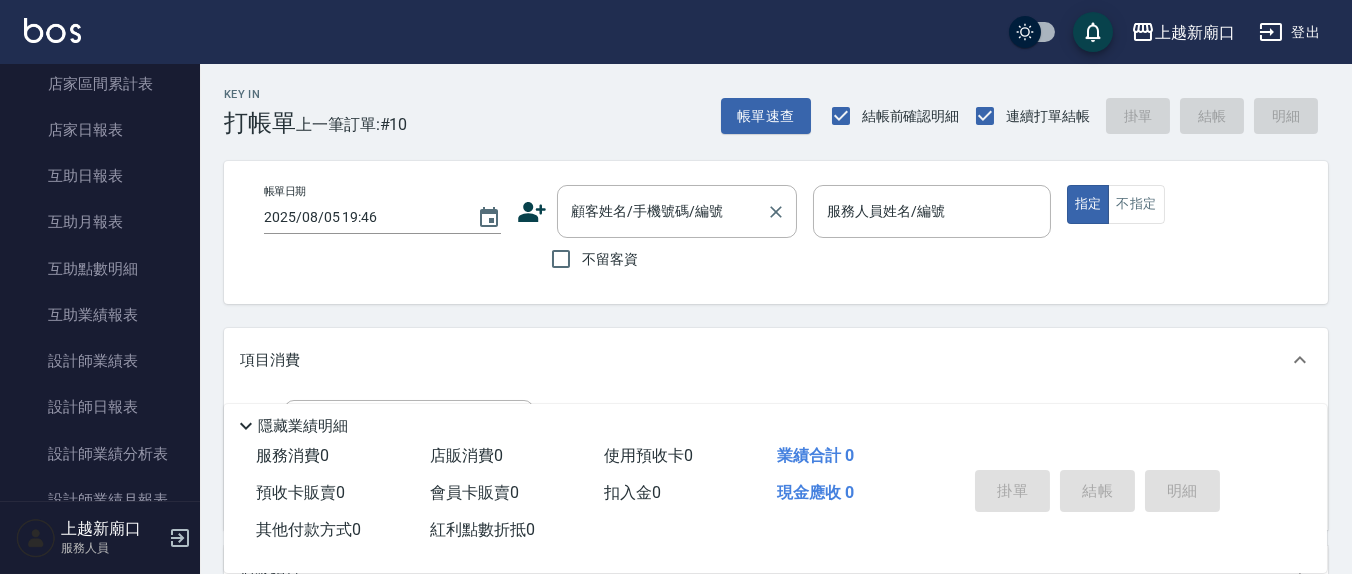 click on "顧客姓名/手機號碼/編號 顧客姓名/手機號碼/編號" at bounding box center (677, 211) 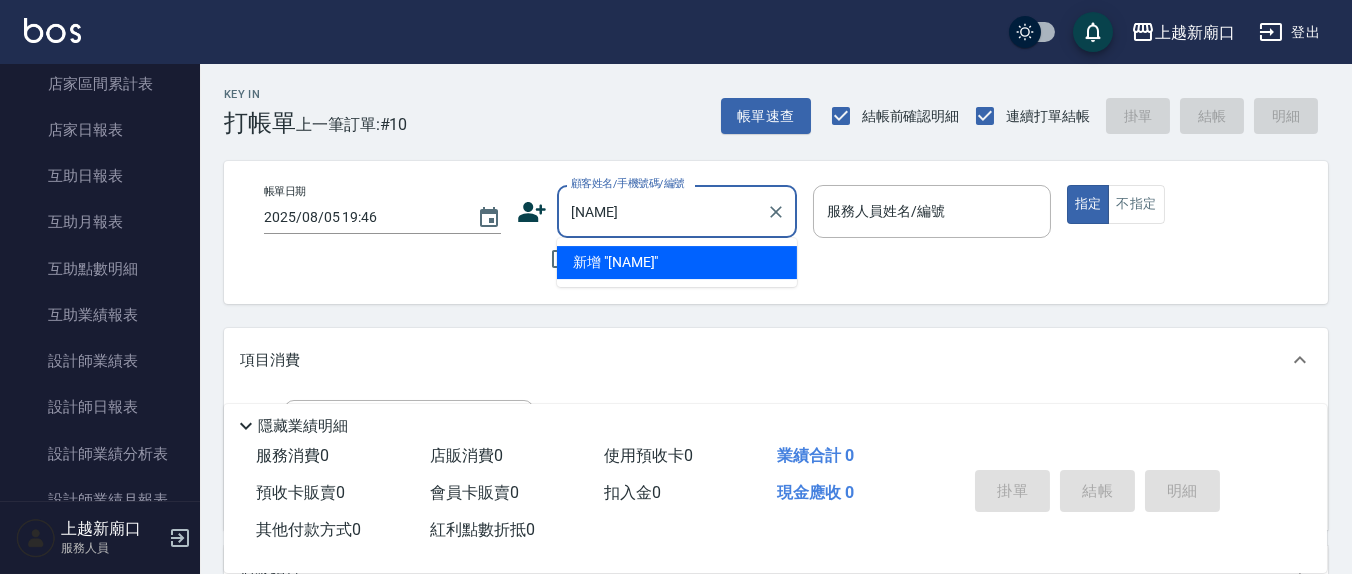 type on "[NAME]" 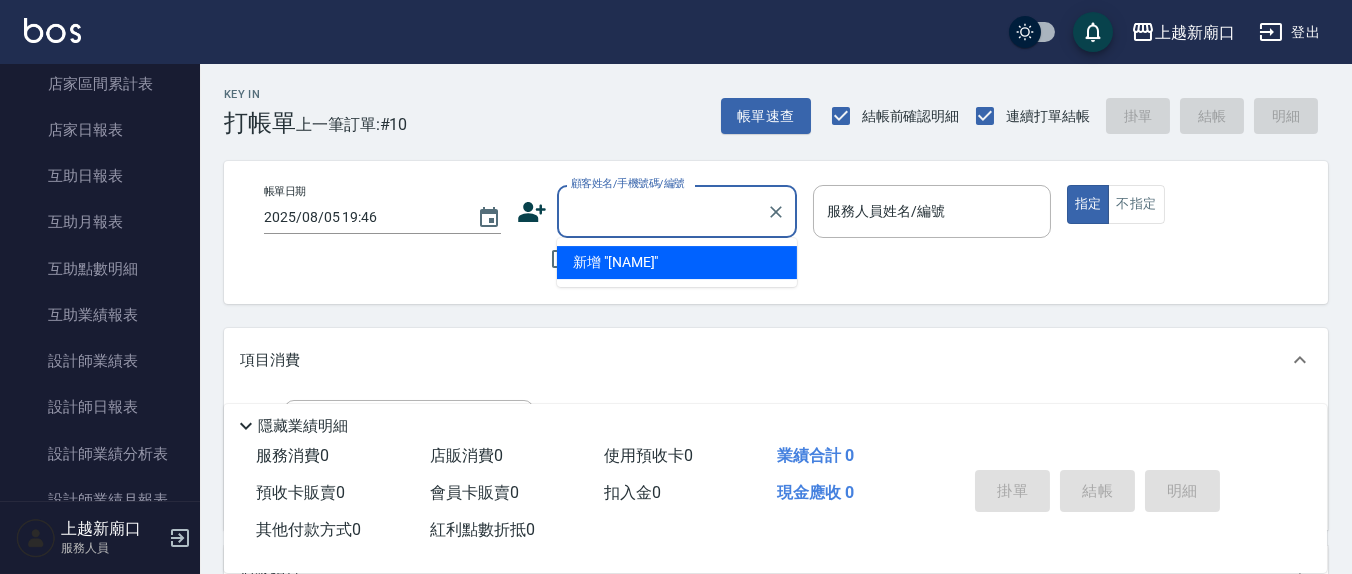 click on "隱藏業績明細" at bounding box center (775, 421) 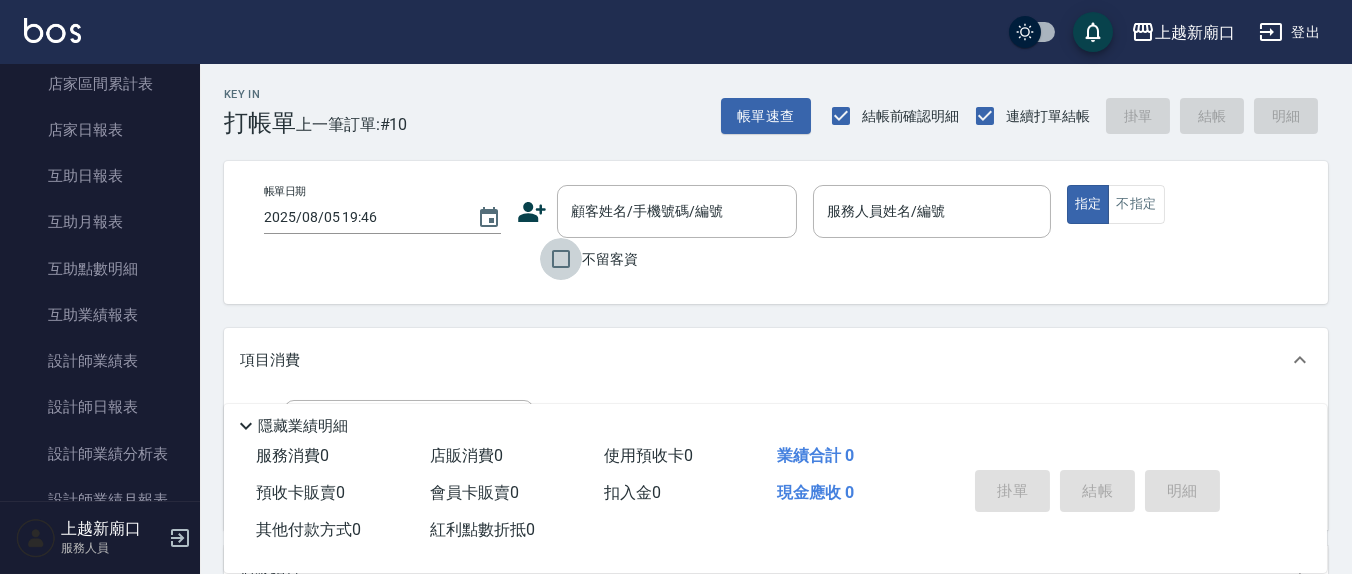 drag, startPoint x: 547, startPoint y: 261, endPoint x: 743, endPoint y: 243, distance: 196.8248 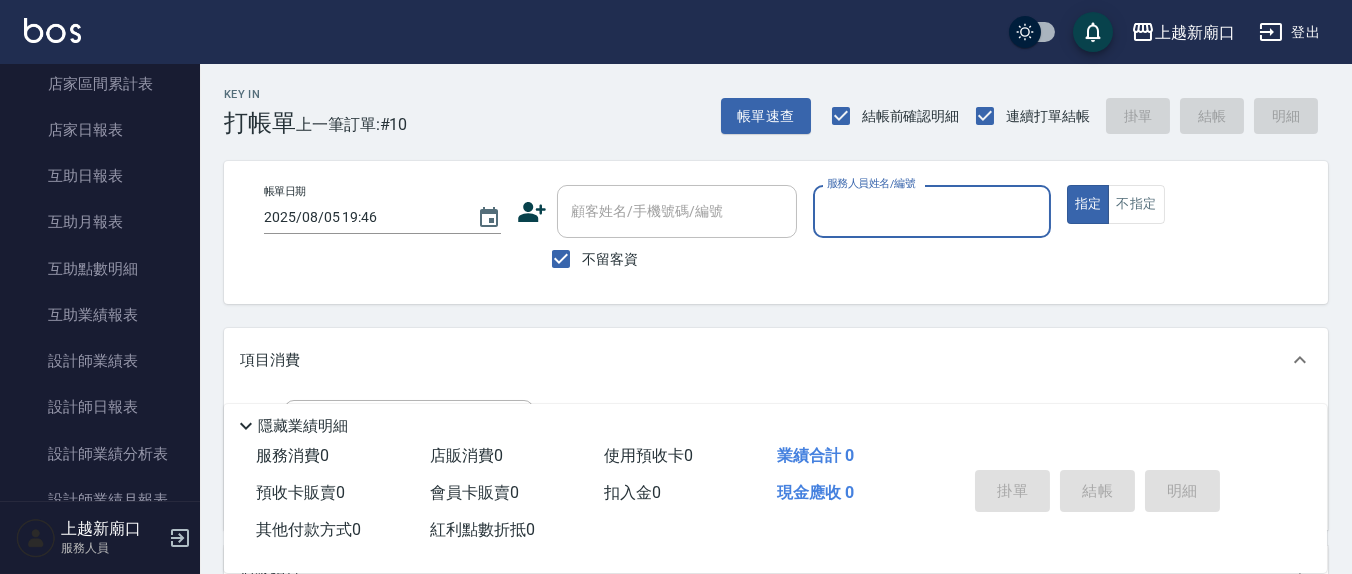 click on "服務人員姓名/編號" at bounding box center [931, 211] 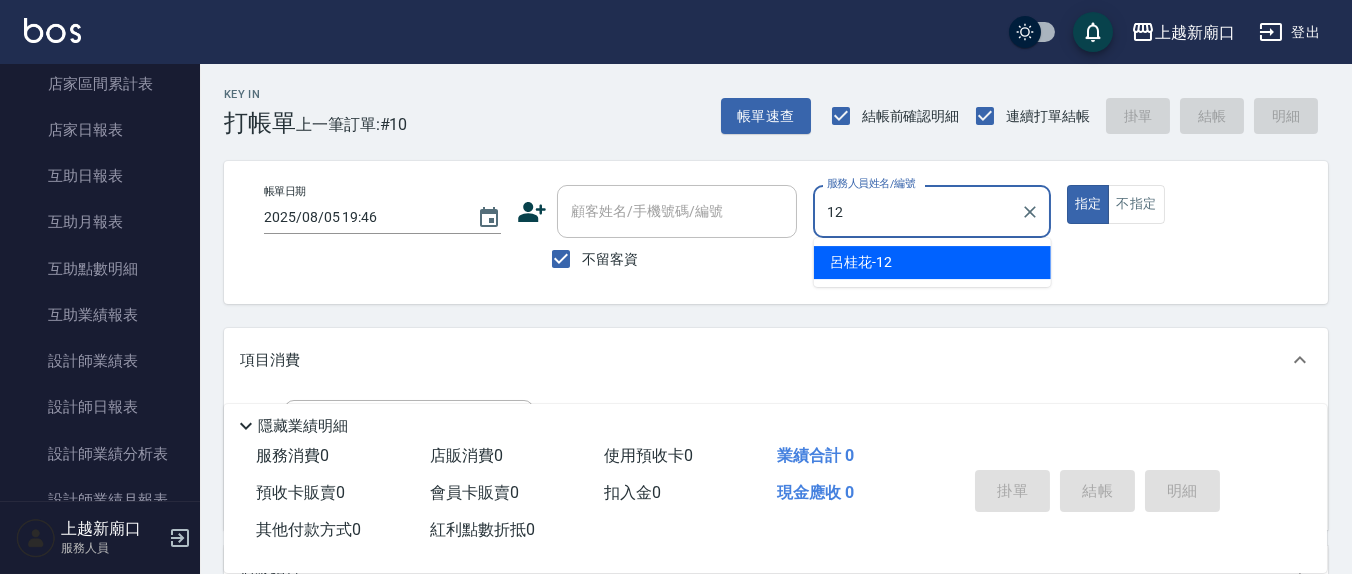 type on "[NAME]-12" 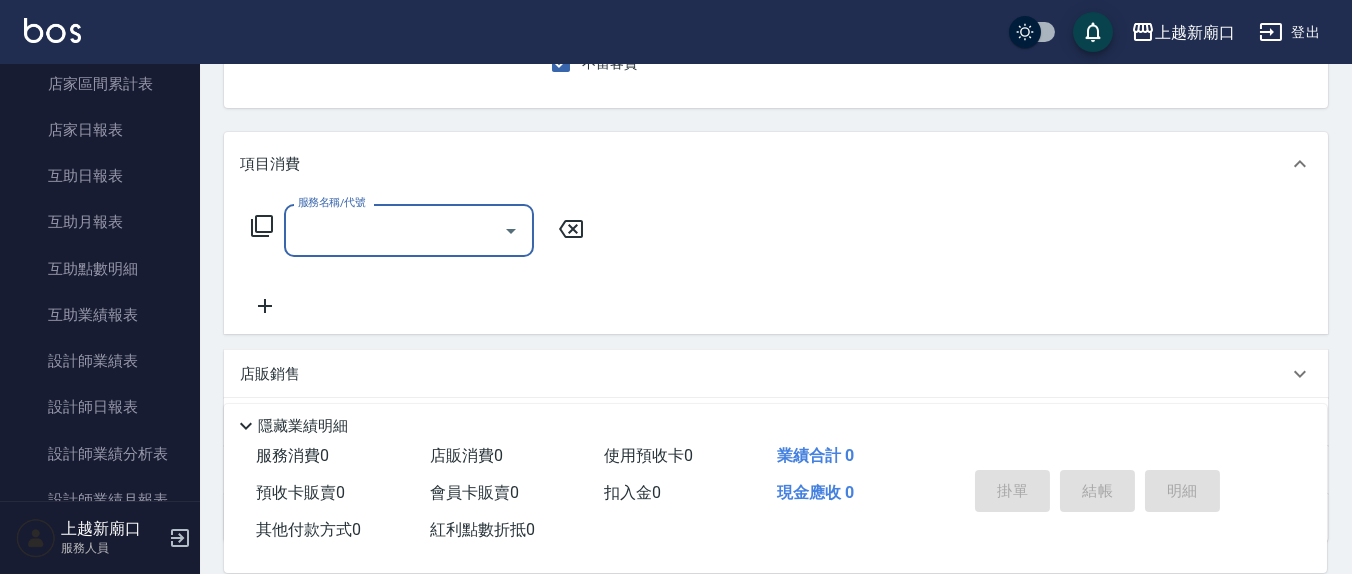 scroll, scrollTop: 208, scrollLeft: 0, axis: vertical 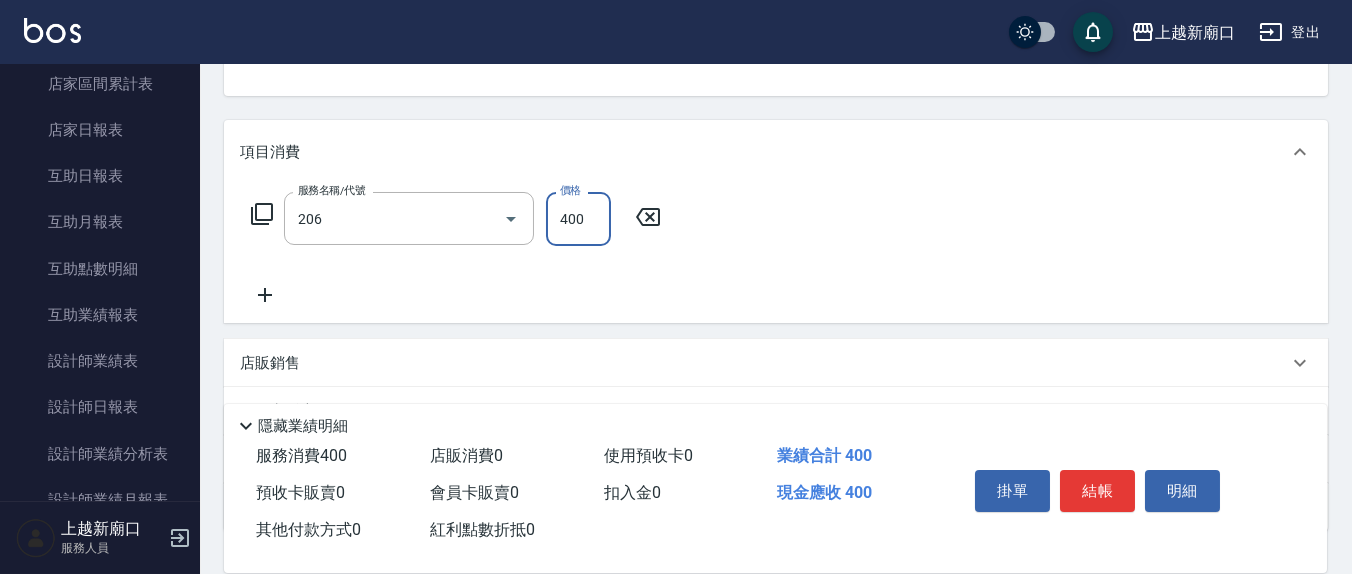 type on "健康洗(206)" 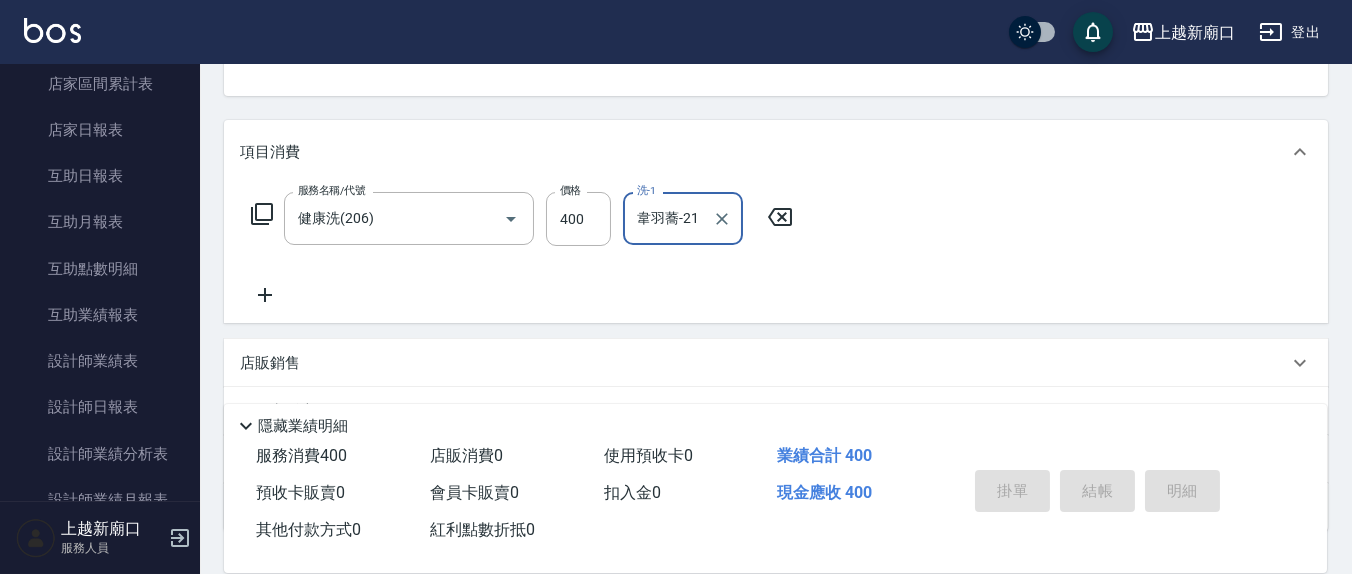 type on "韋羽蕎-21" 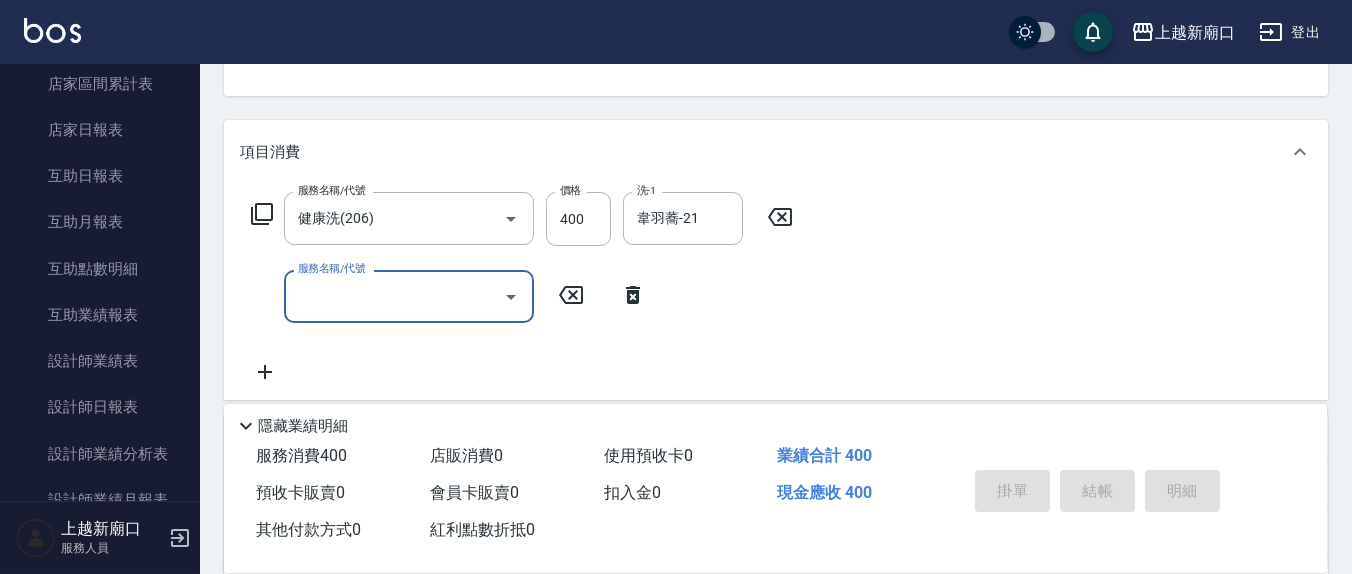 type on "2025/08/05 20:10" 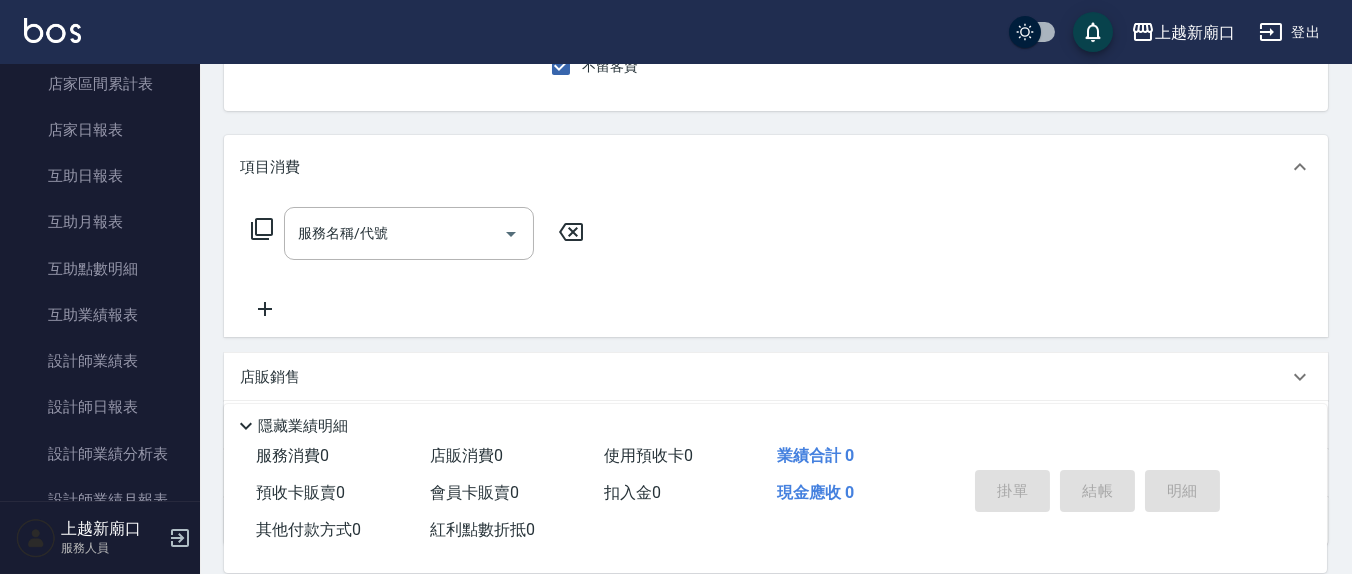scroll, scrollTop: 0, scrollLeft: 0, axis: both 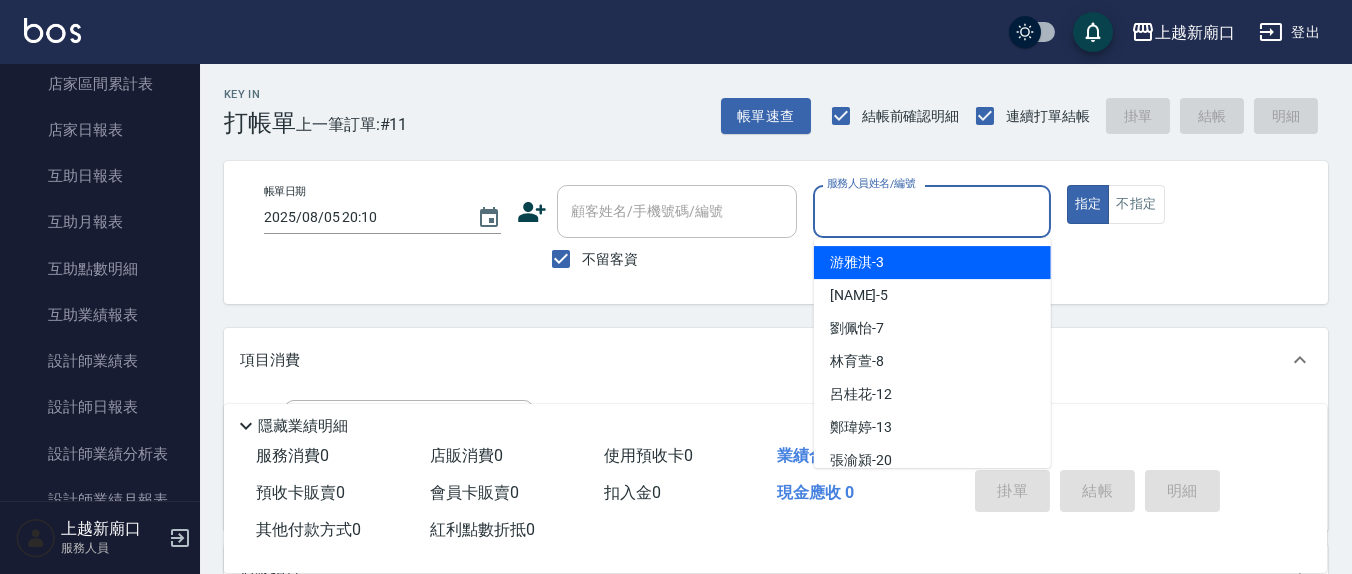 click on "服務人員姓名/編號" at bounding box center (931, 211) 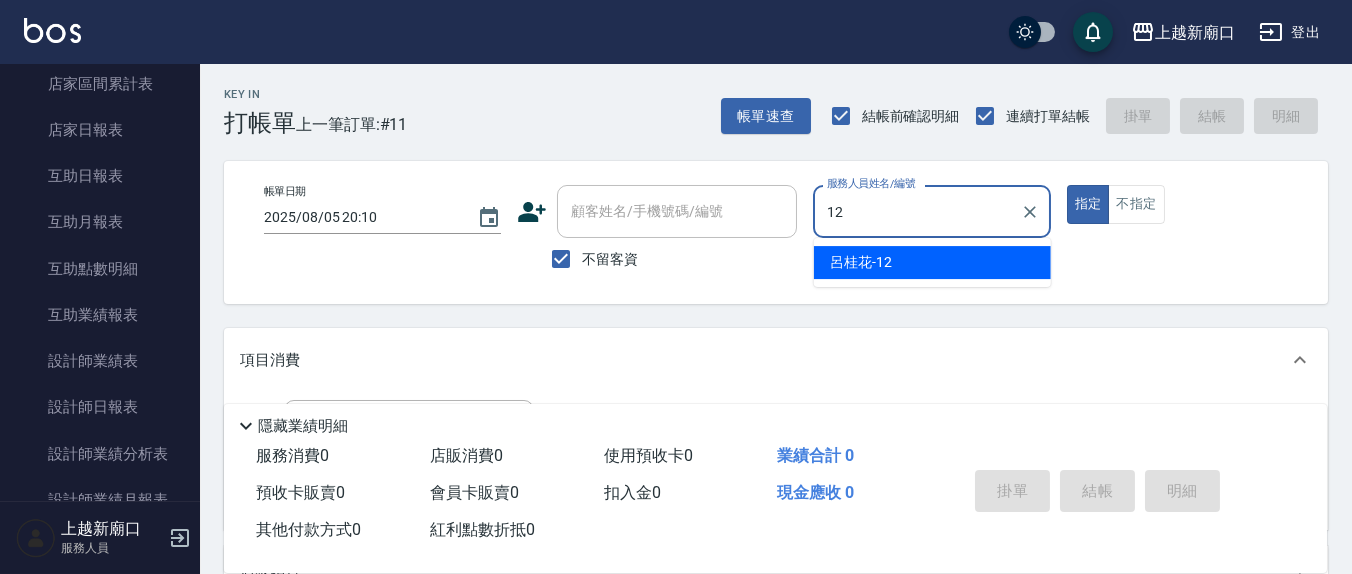 type on "[NAME]-12" 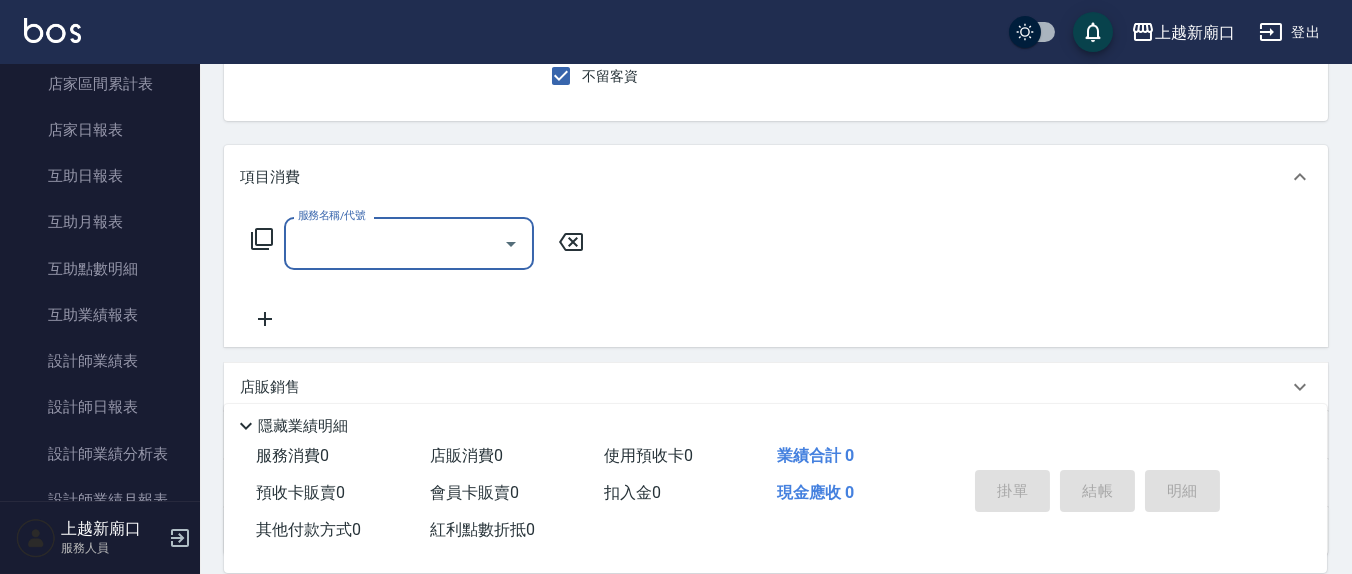 scroll, scrollTop: 208, scrollLeft: 0, axis: vertical 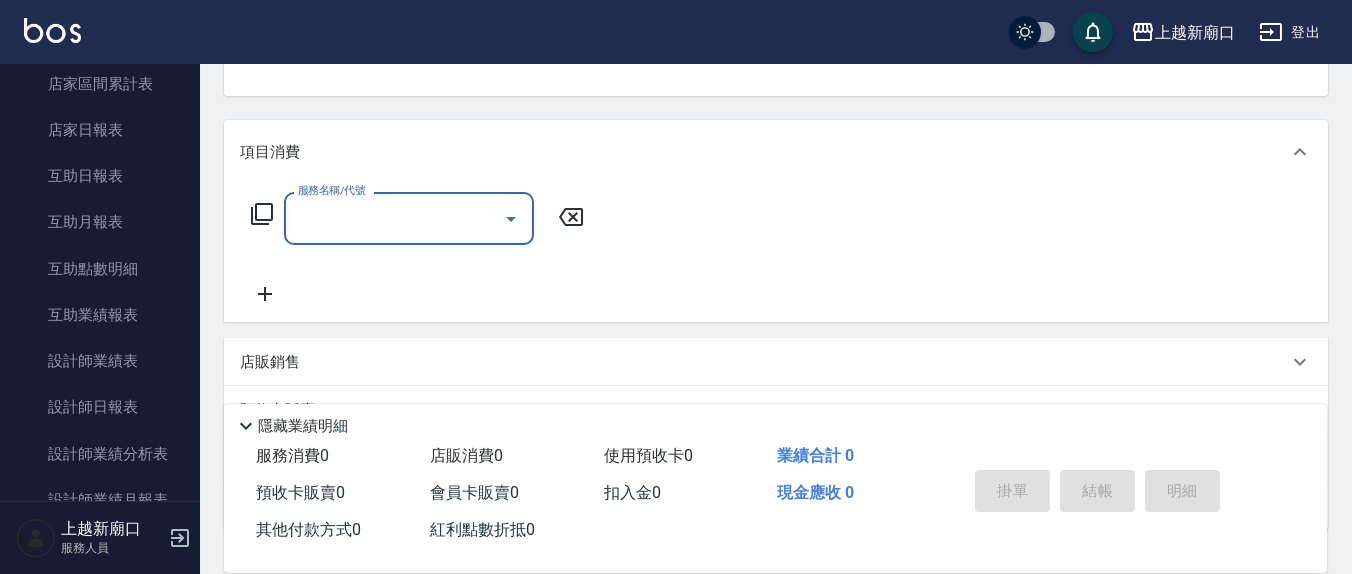 click on "服務名稱/代號" at bounding box center (394, 218) 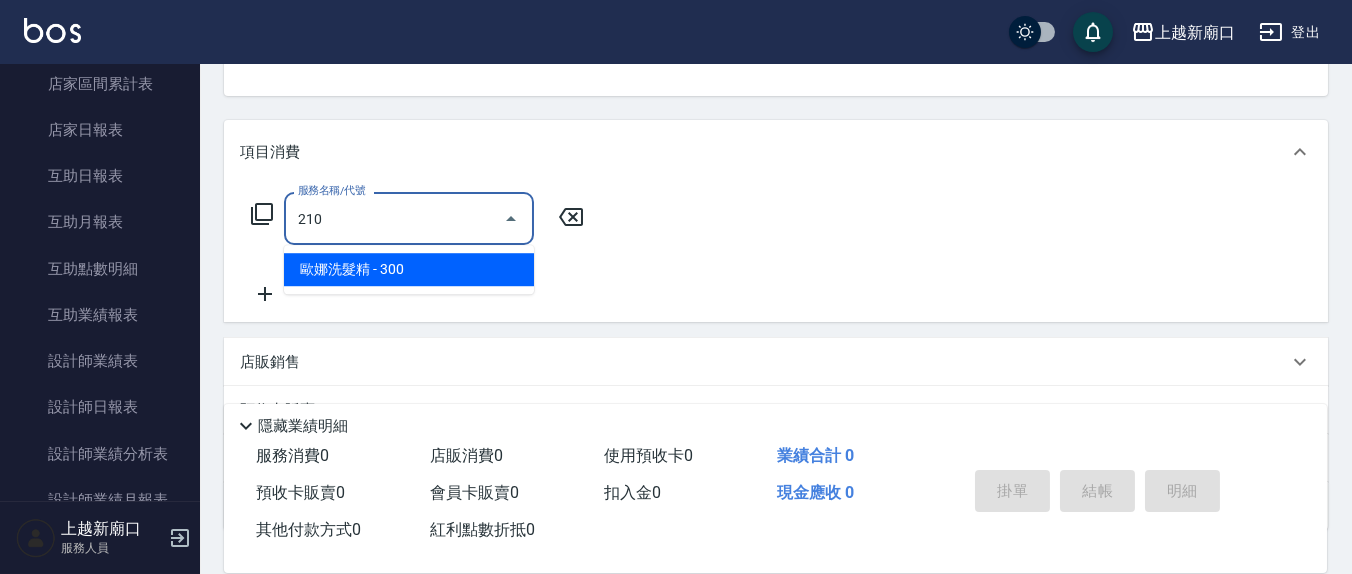 type on "歐娜洗髮精(210)" 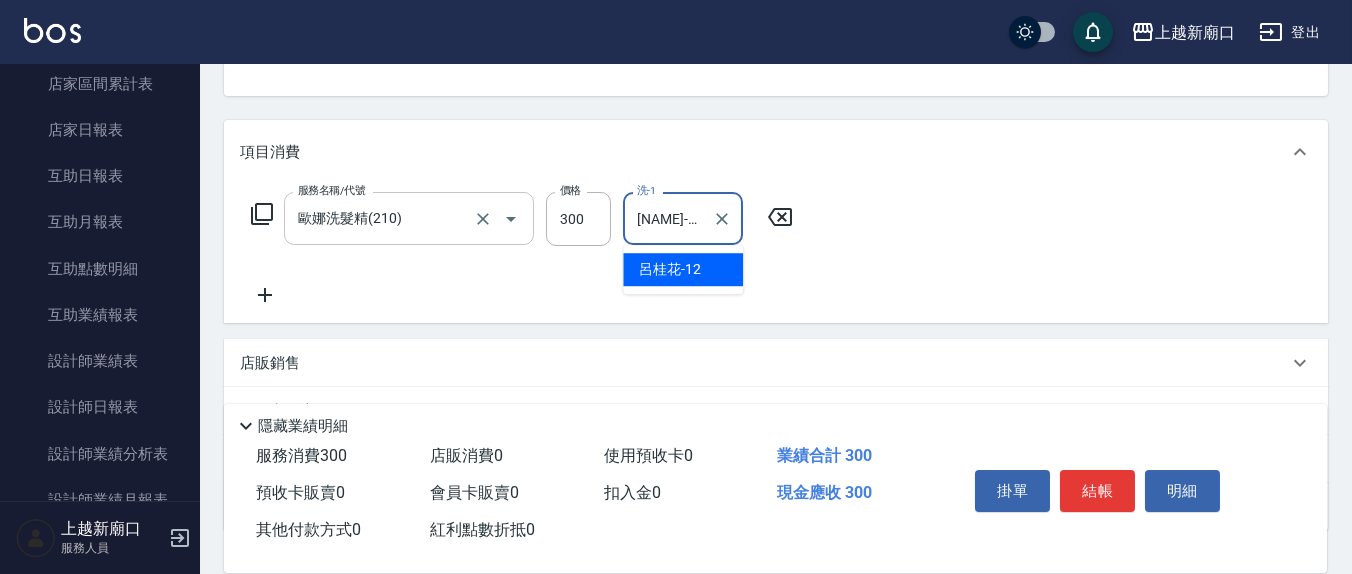type on "[NAME]-12" 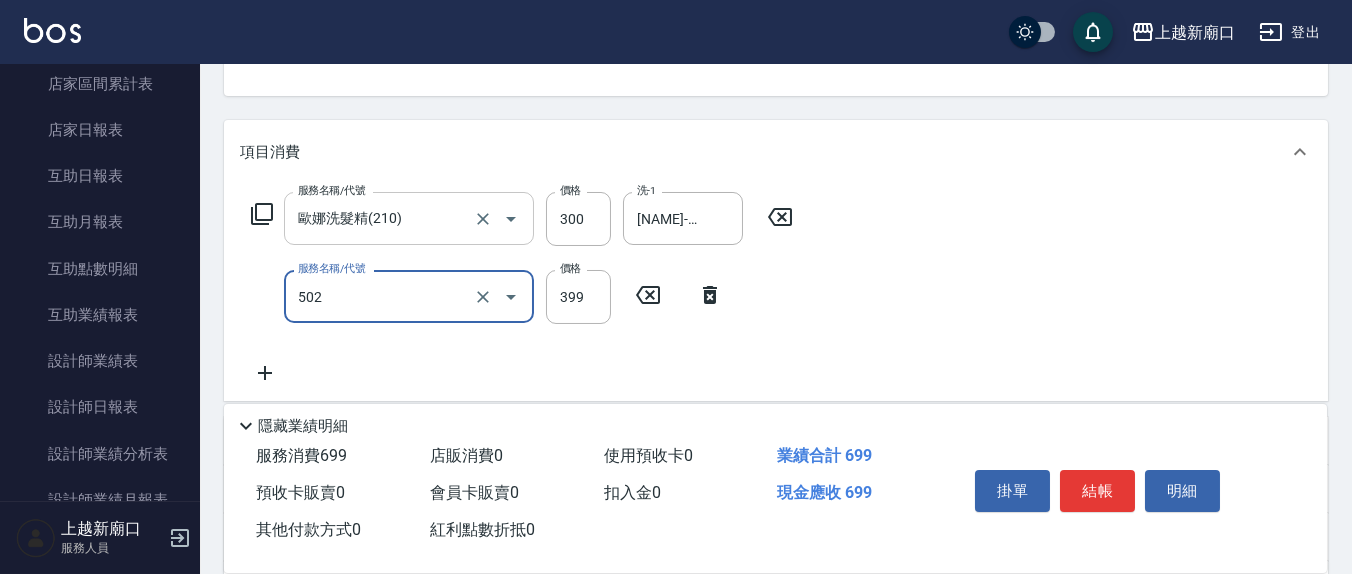 type on "挑染5束399(502)" 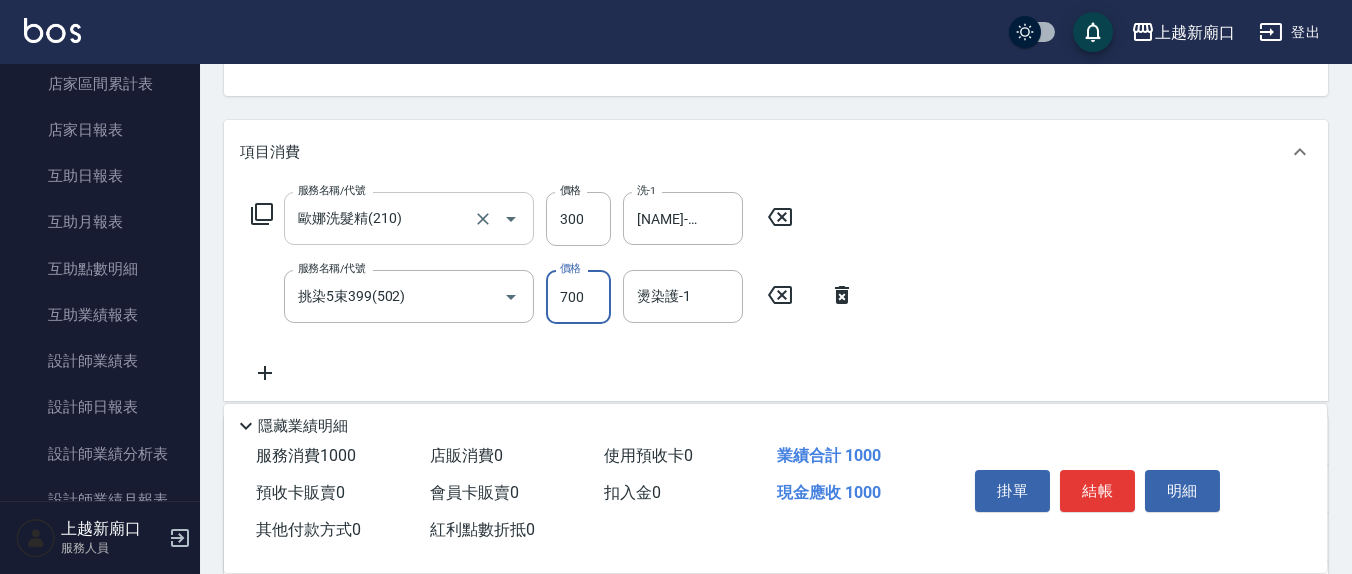 type on "700" 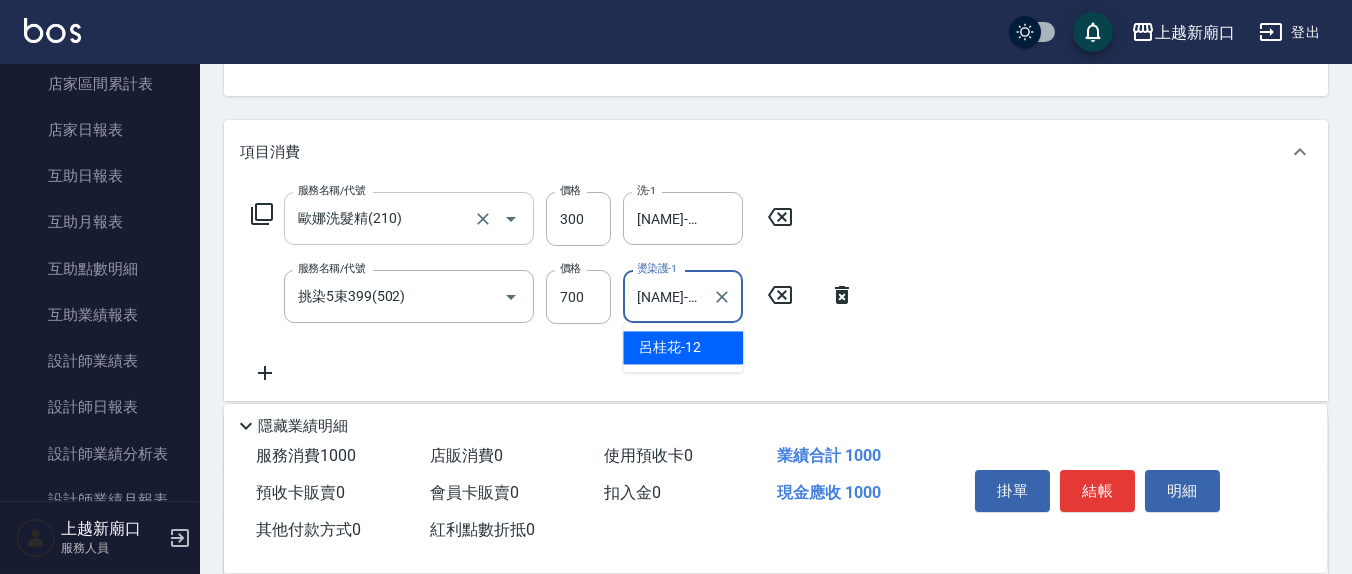type on "[NAME]-12" 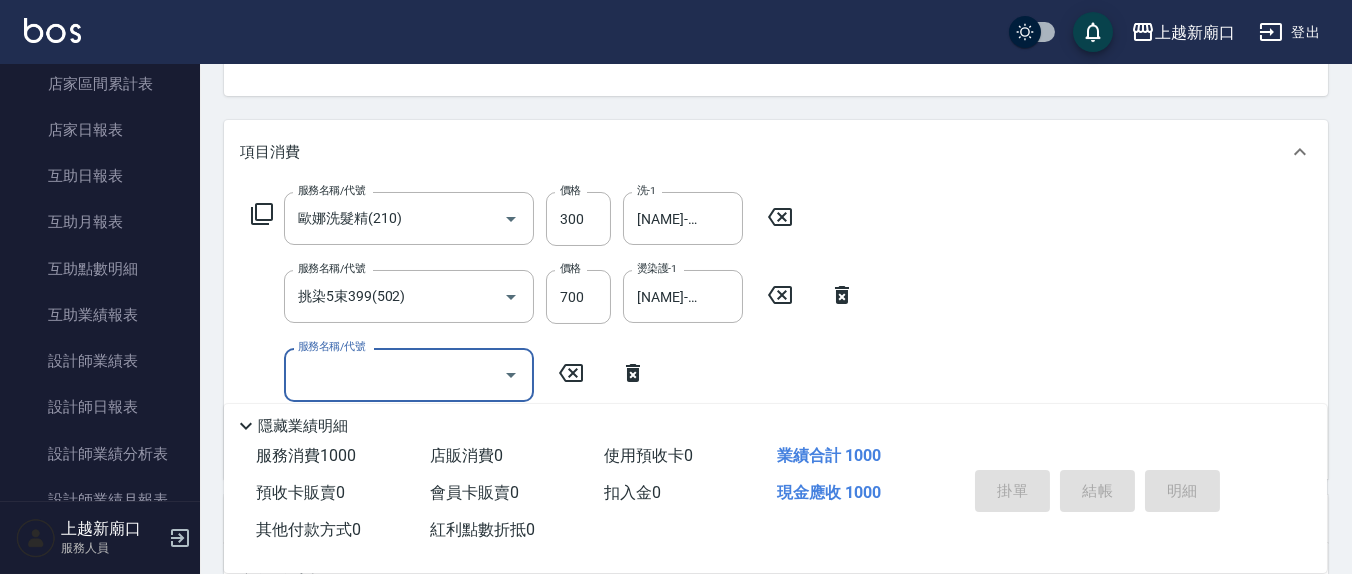 type on "2025/08/05 20:13" 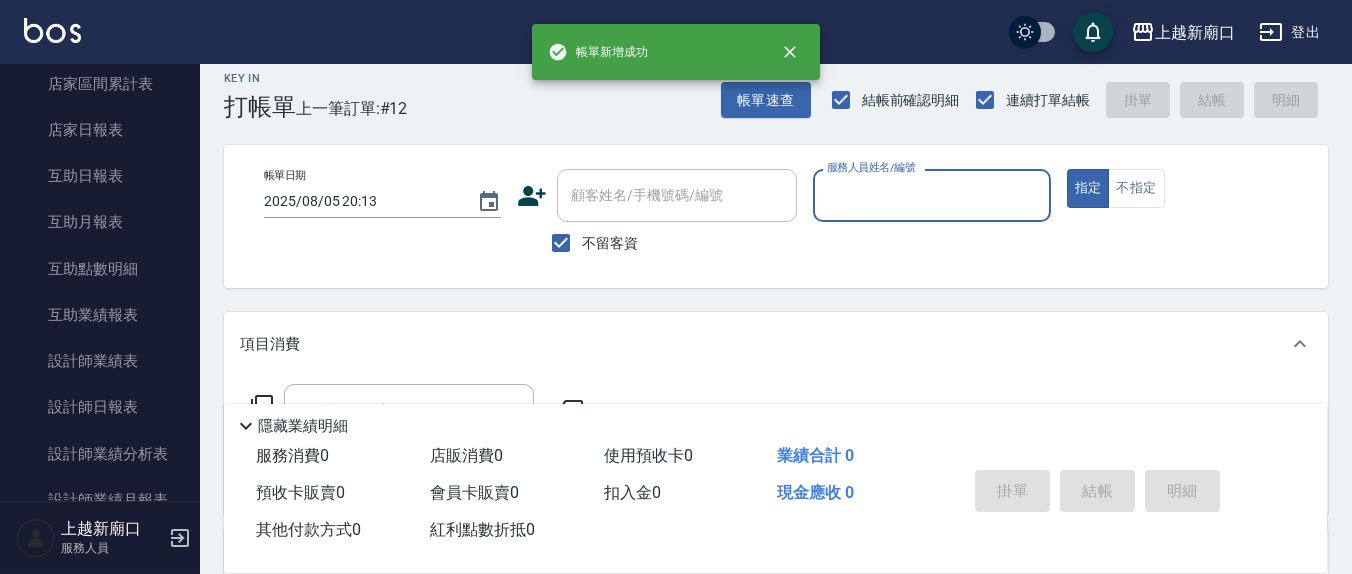 scroll, scrollTop: 0, scrollLeft: 0, axis: both 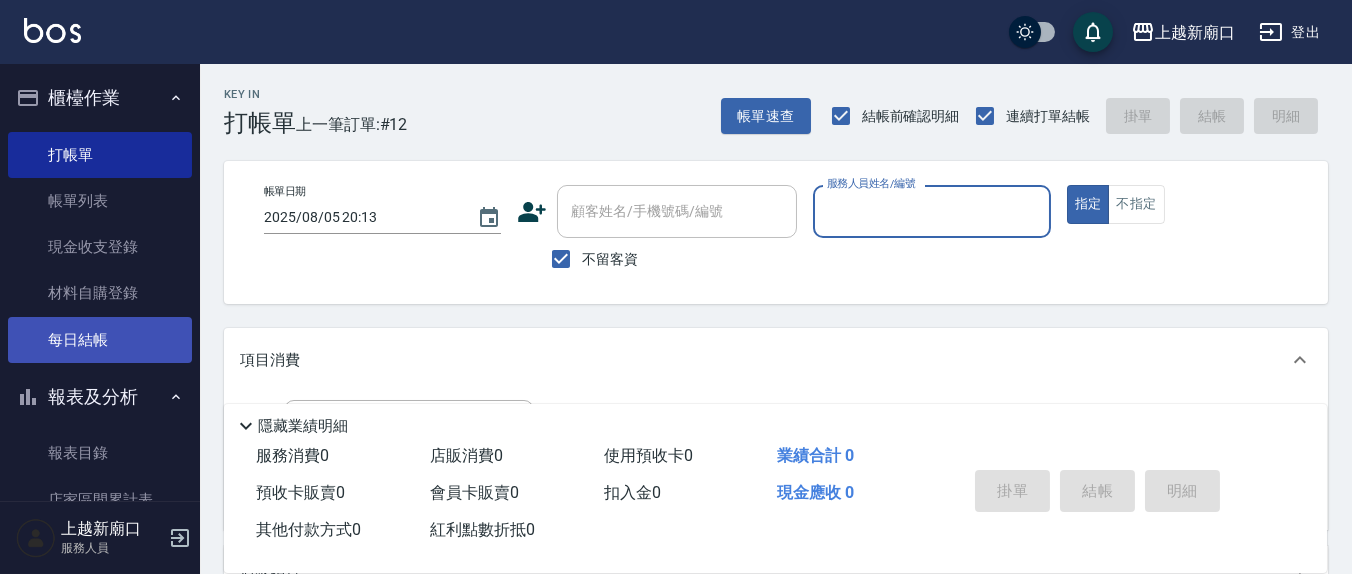 click on "每日結帳" at bounding box center (100, 340) 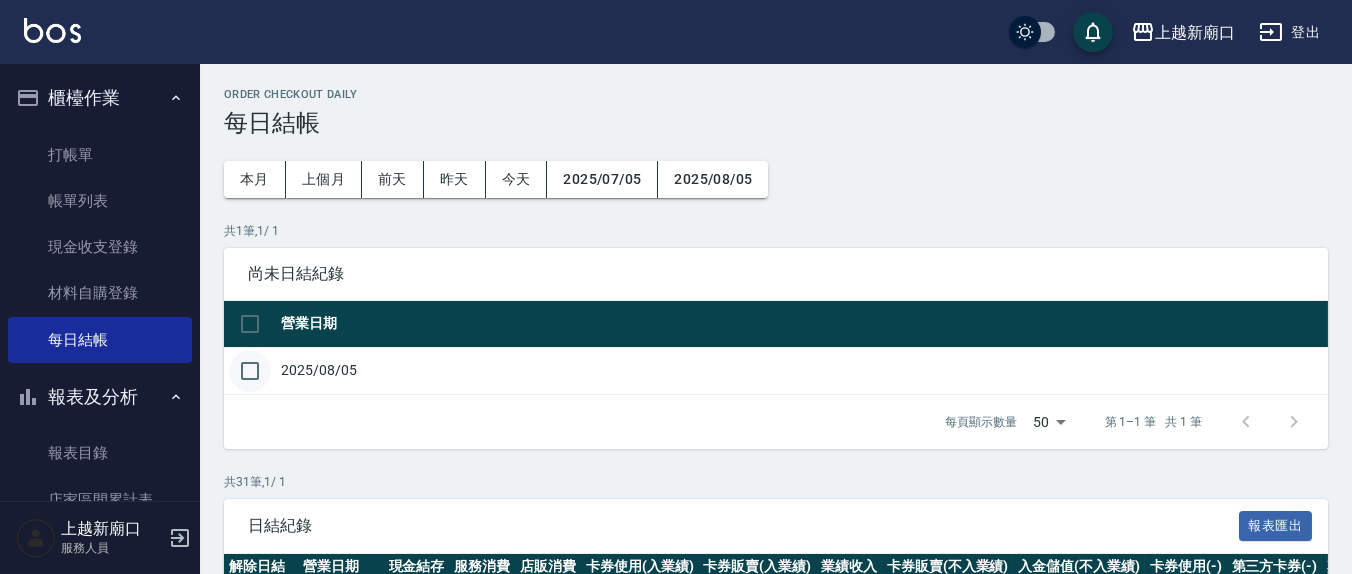 click at bounding box center (250, 371) 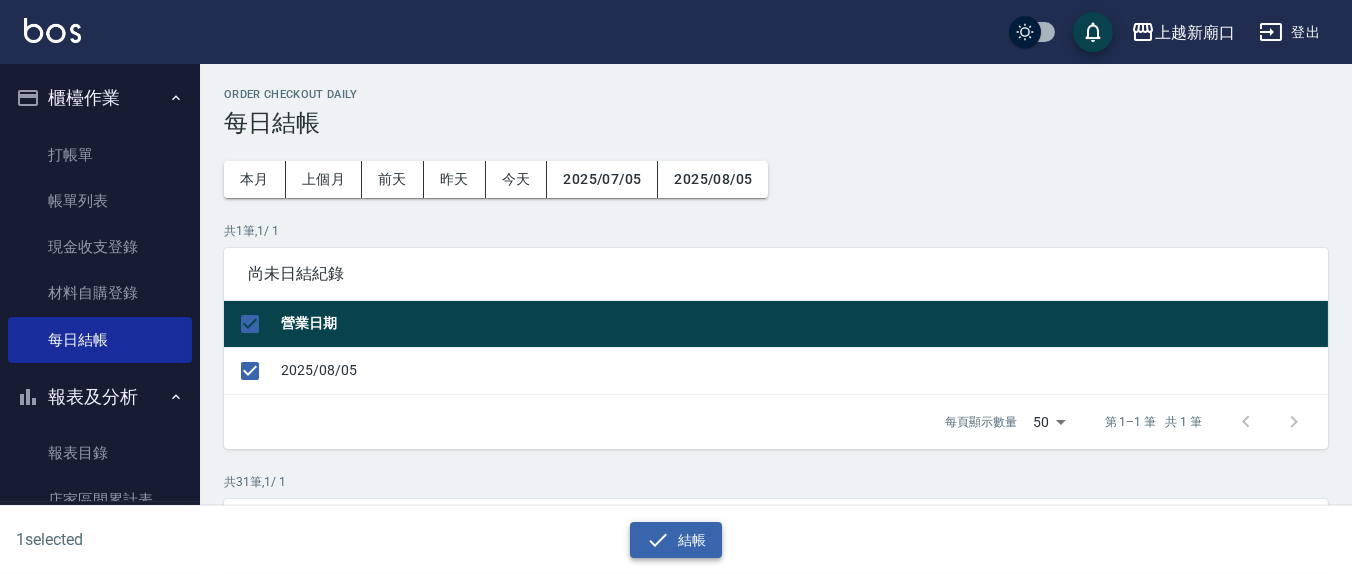 click 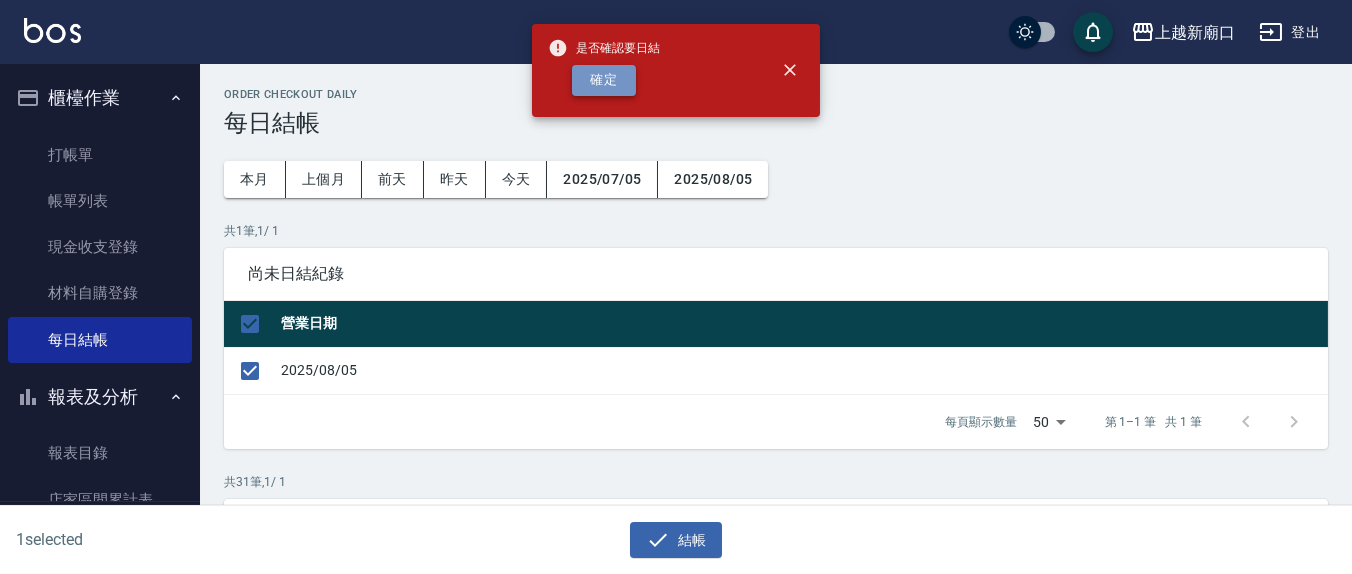 click on "確定" at bounding box center [604, 80] 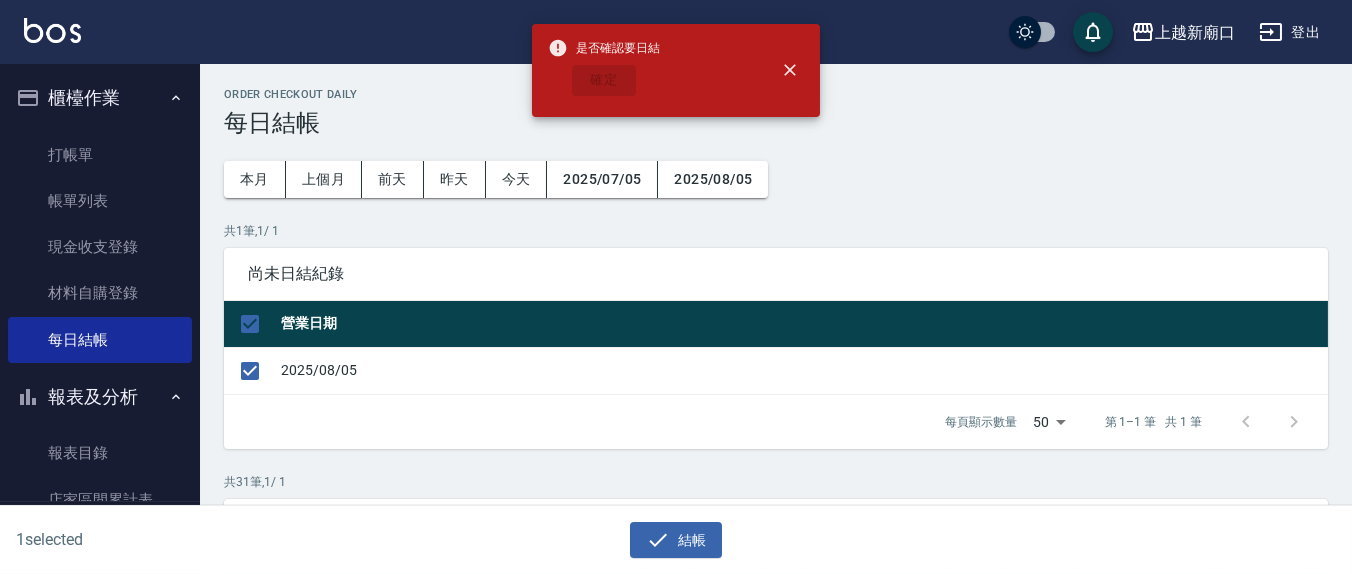 checkbox on "false" 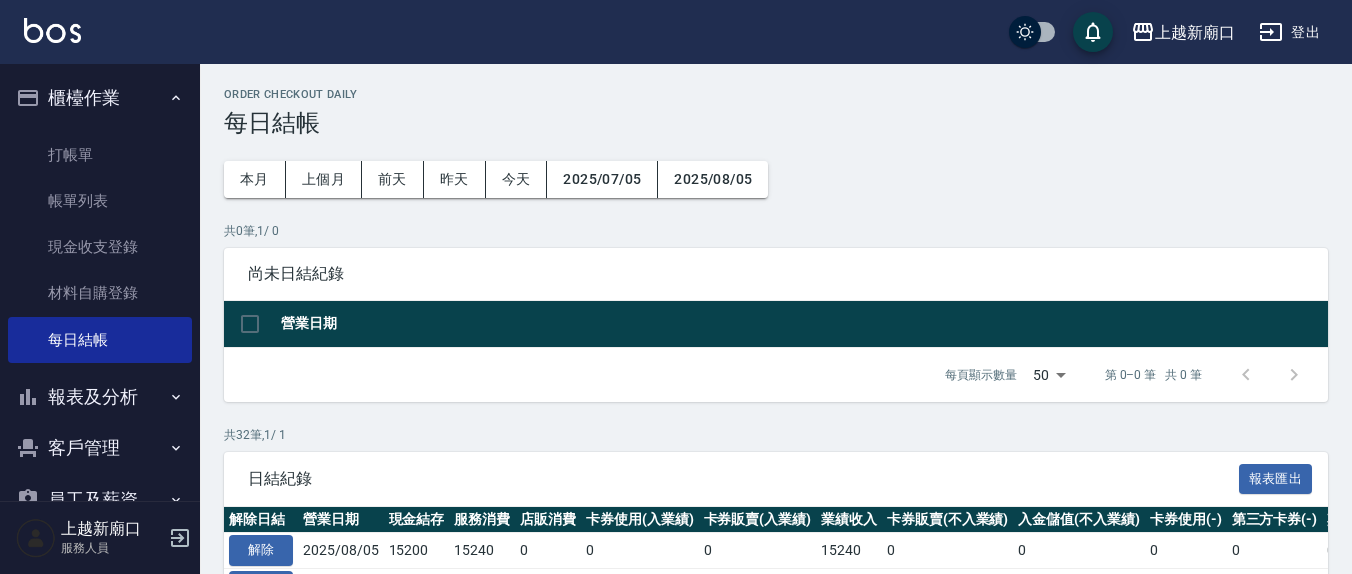 scroll, scrollTop: 0, scrollLeft: 0, axis: both 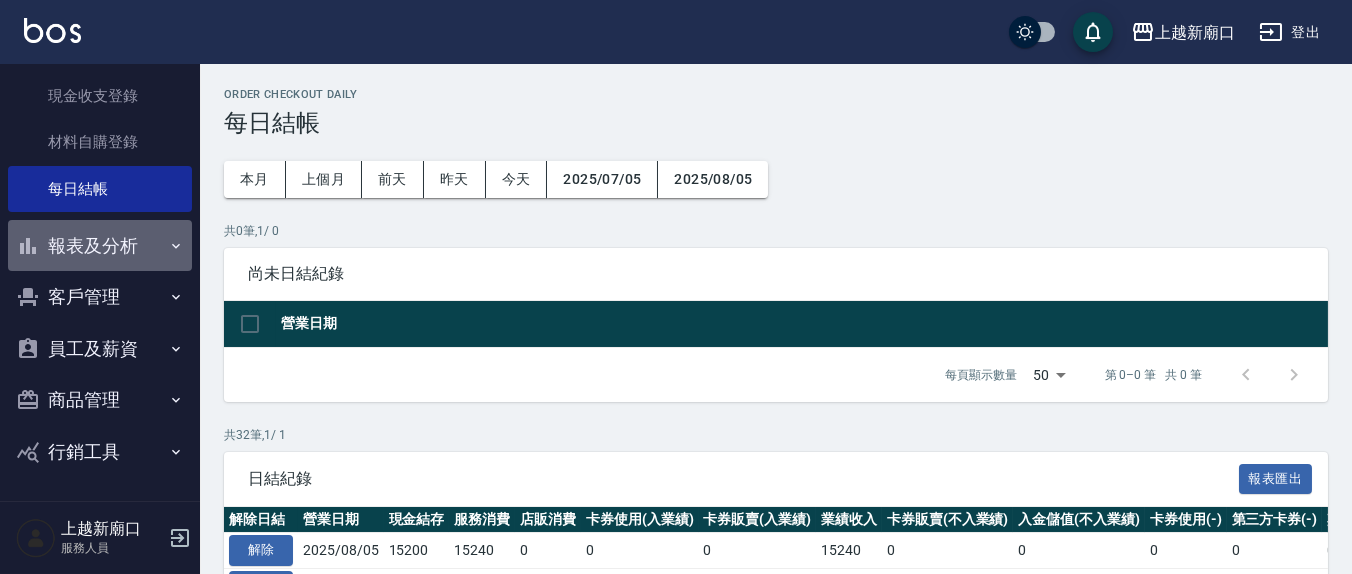 click on "報表及分析" at bounding box center [100, 246] 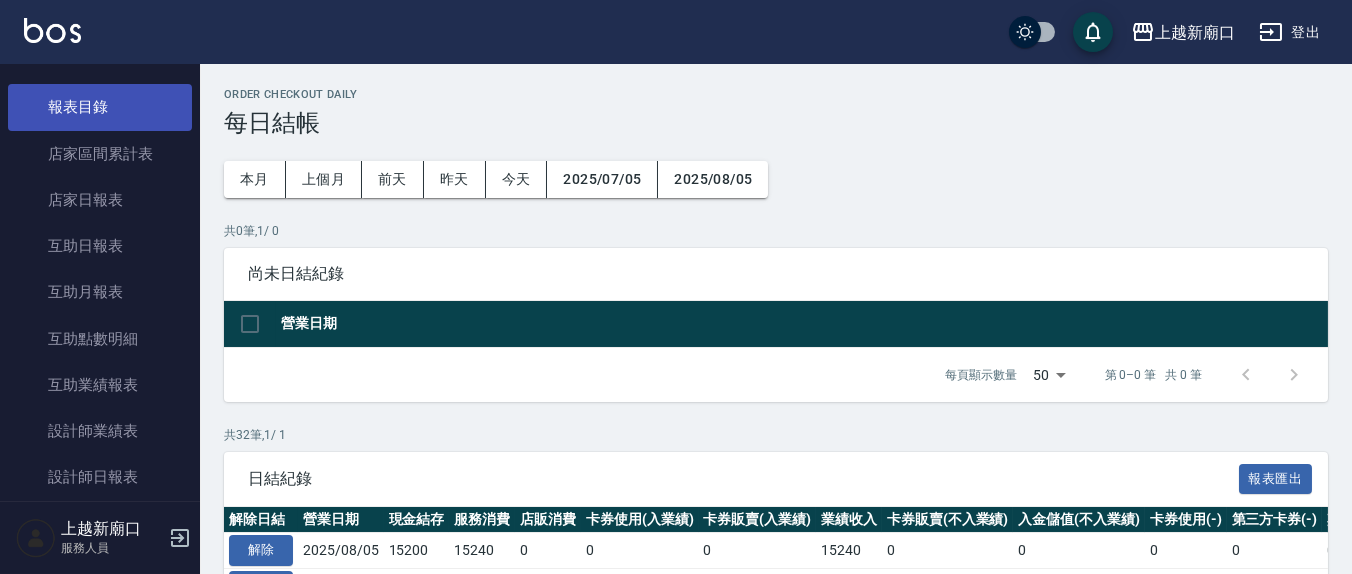scroll, scrollTop: 359, scrollLeft: 0, axis: vertical 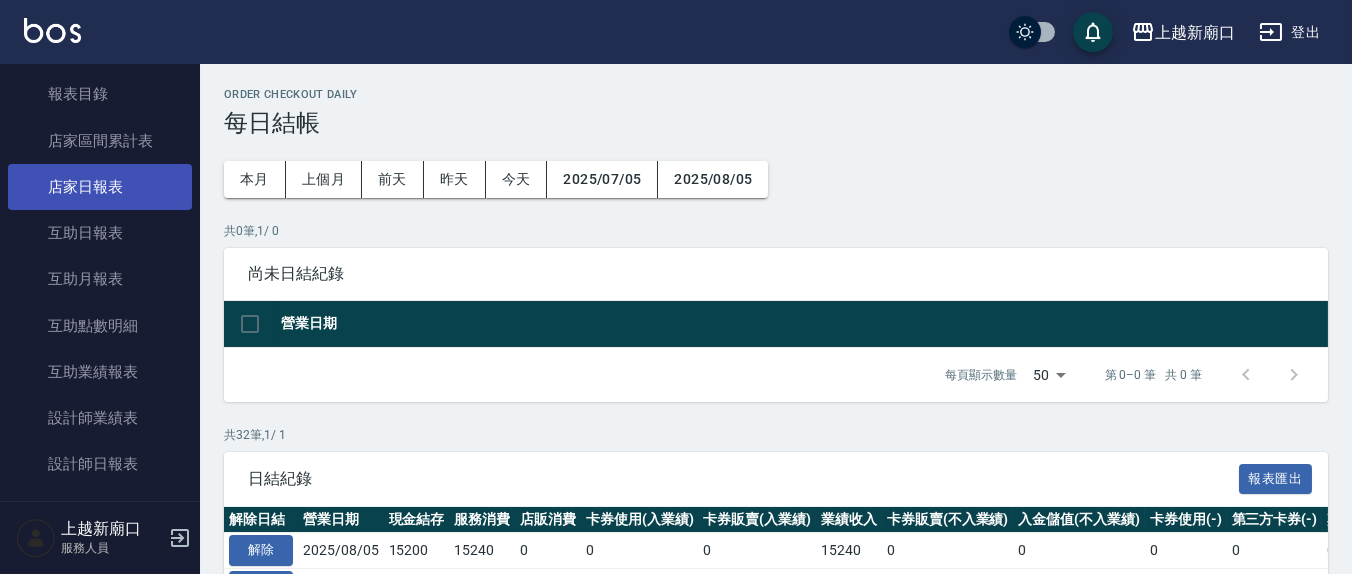click on "店家日報表" at bounding box center [100, 187] 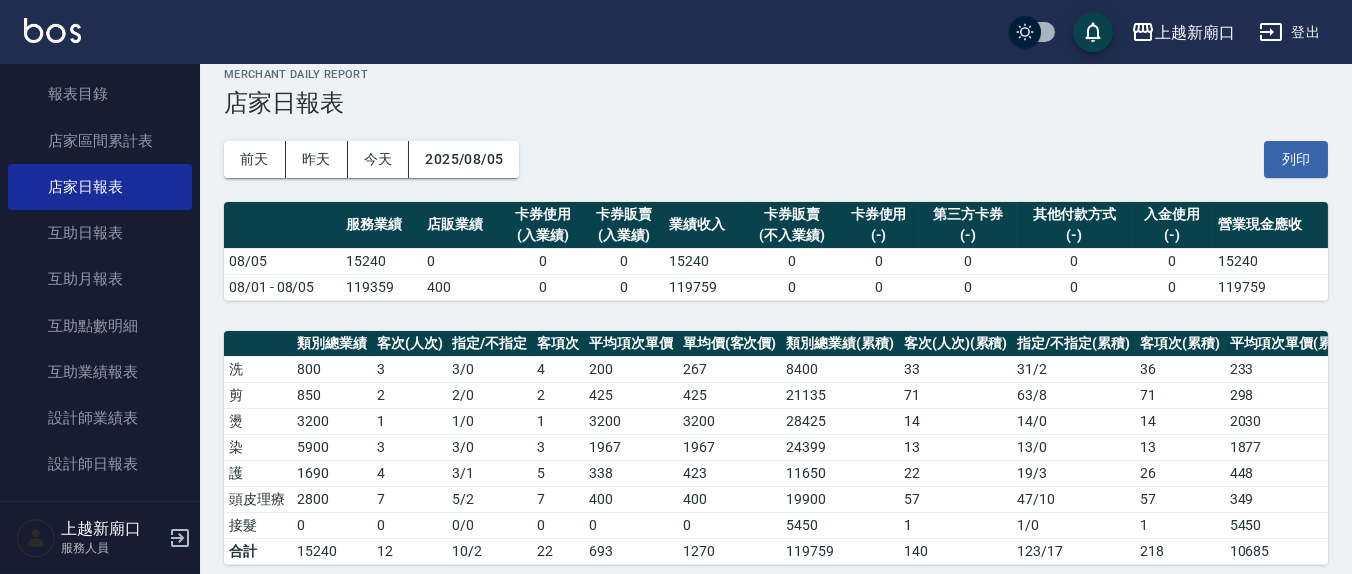 scroll, scrollTop: 605, scrollLeft: 0, axis: vertical 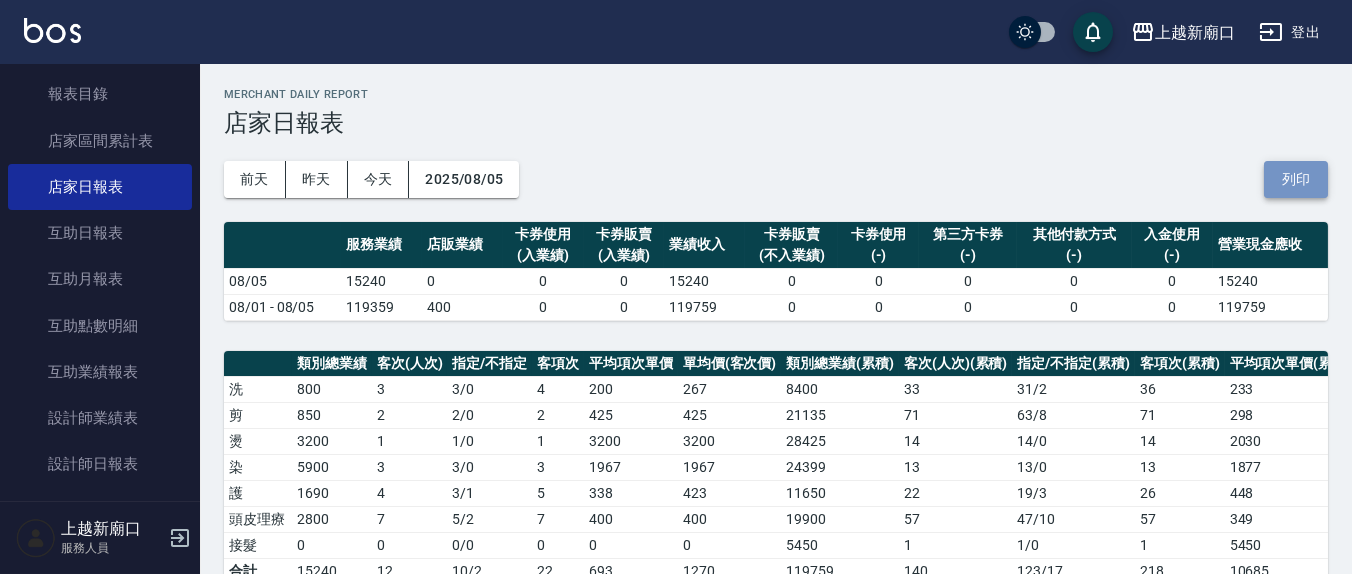 click on "列印" at bounding box center (1296, 179) 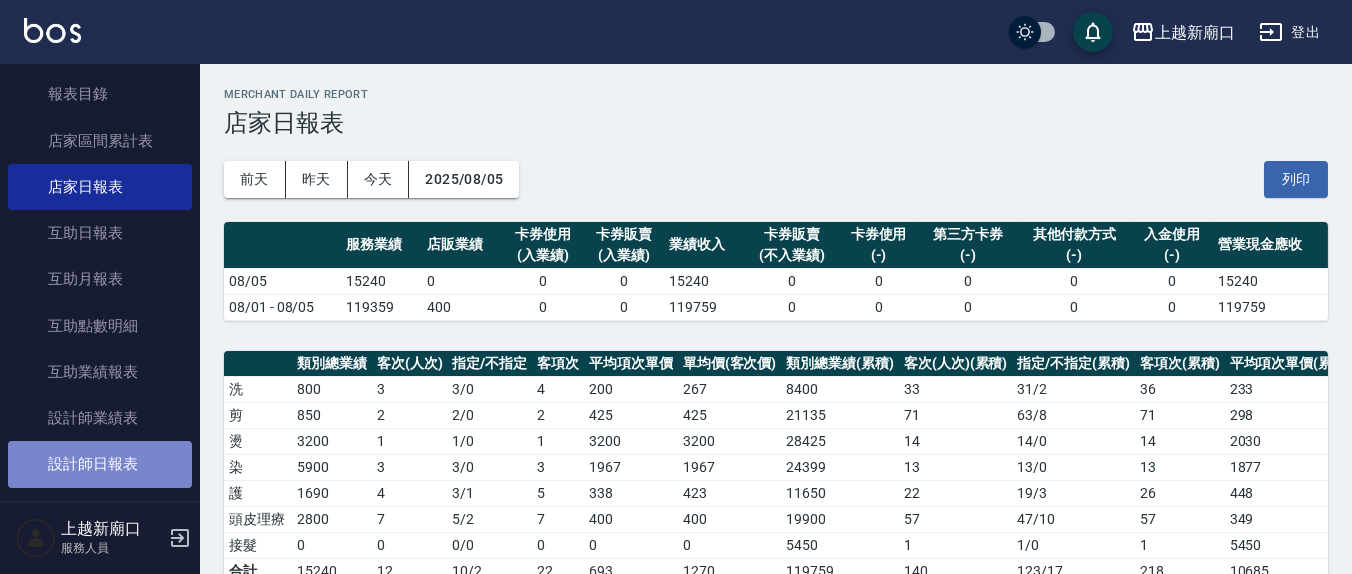 click on "設計師日報表" at bounding box center (100, 464) 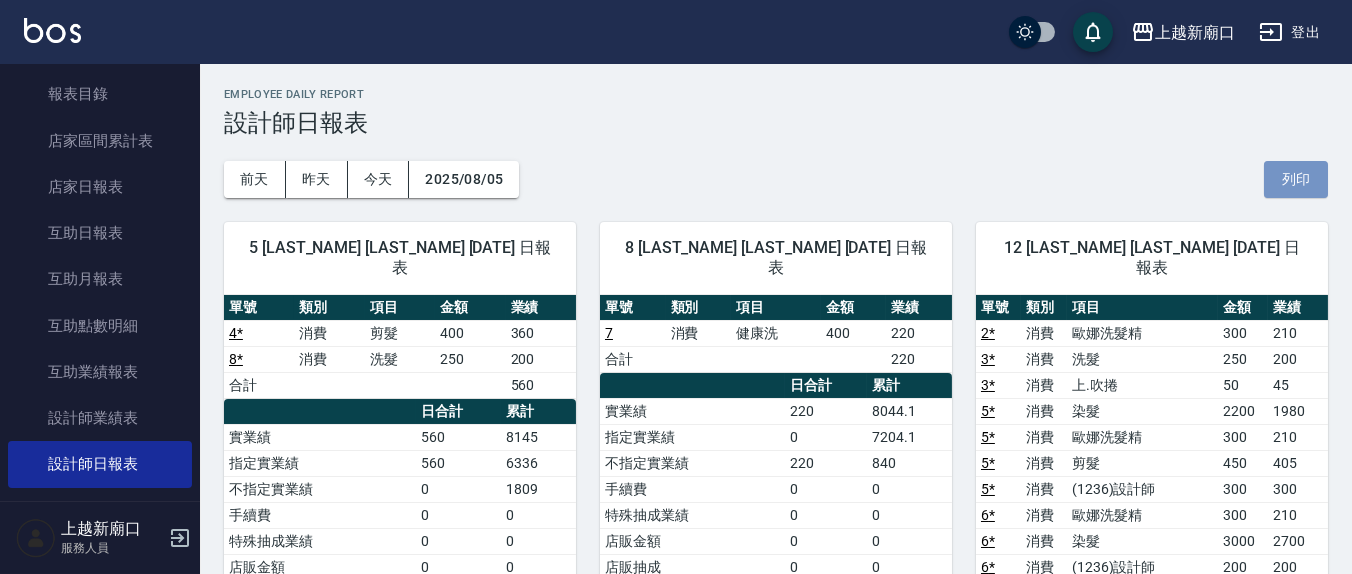 drag, startPoint x: 1278, startPoint y: 164, endPoint x: 1141, endPoint y: 495, distance: 358.23178 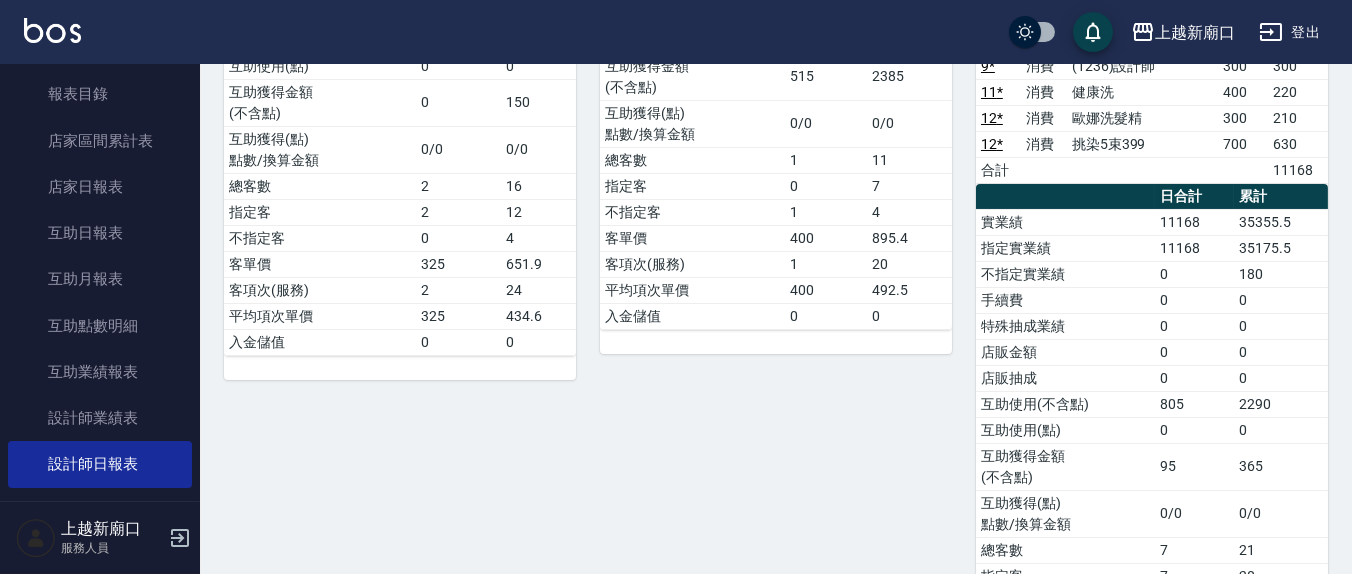 scroll, scrollTop: 625, scrollLeft: 0, axis: vertical 